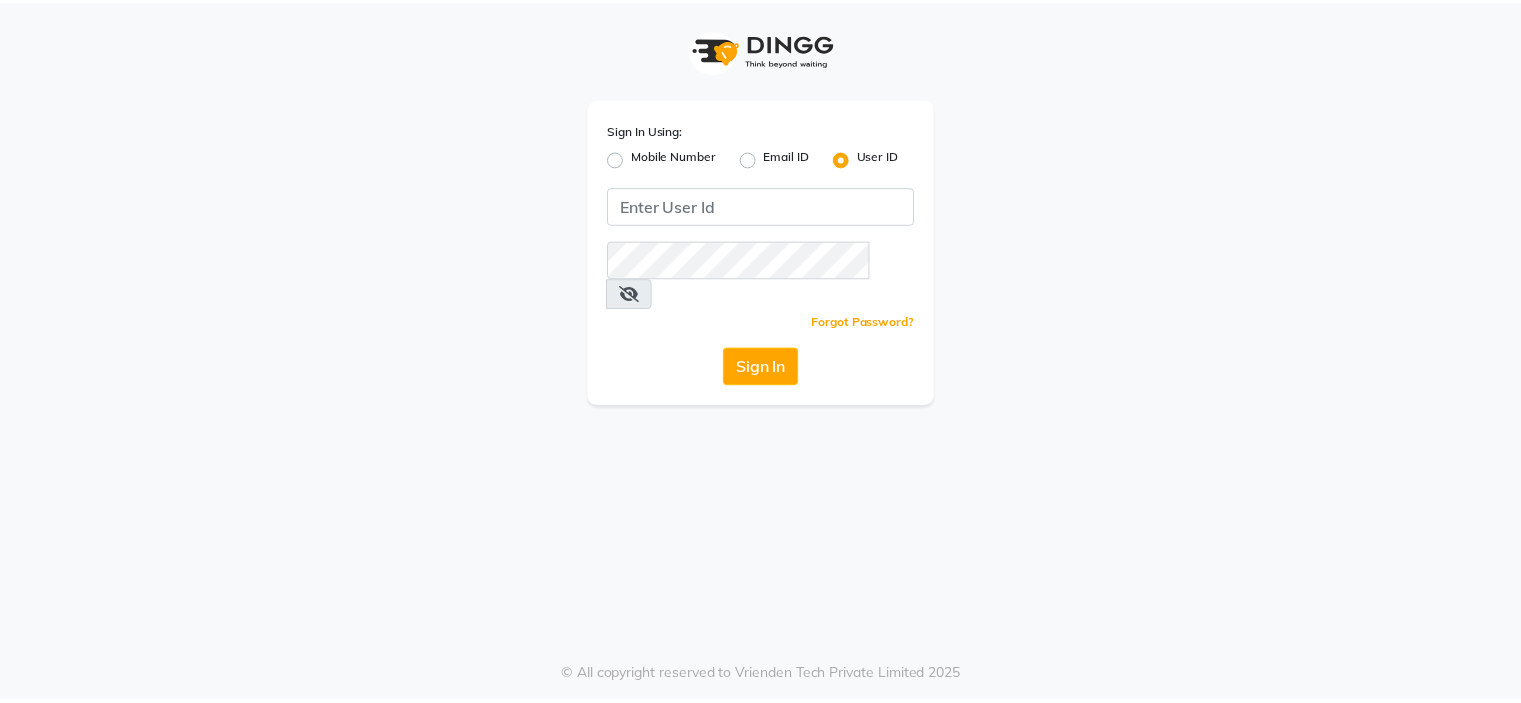 scroll, scrollTop: 0, scrollLeft: 0, axis: both 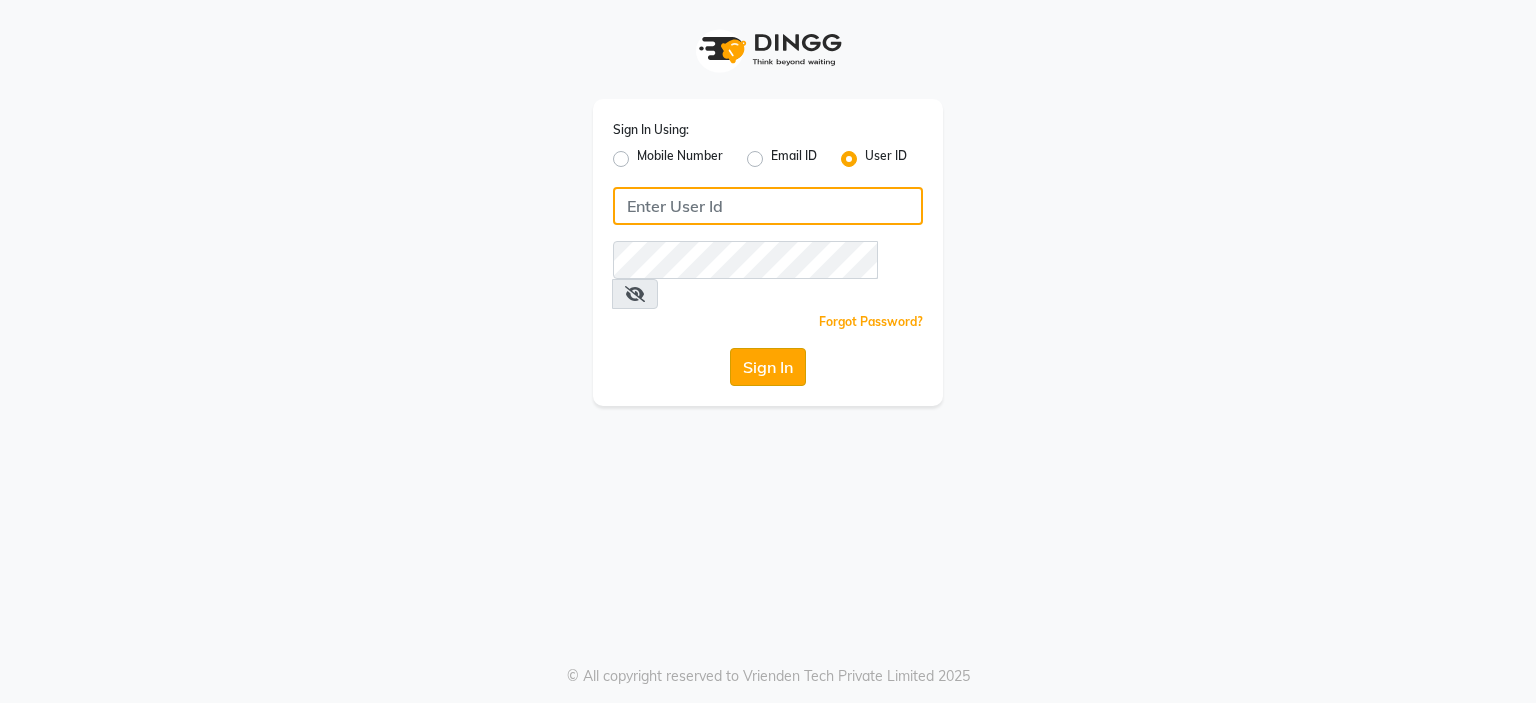 type on "rich" 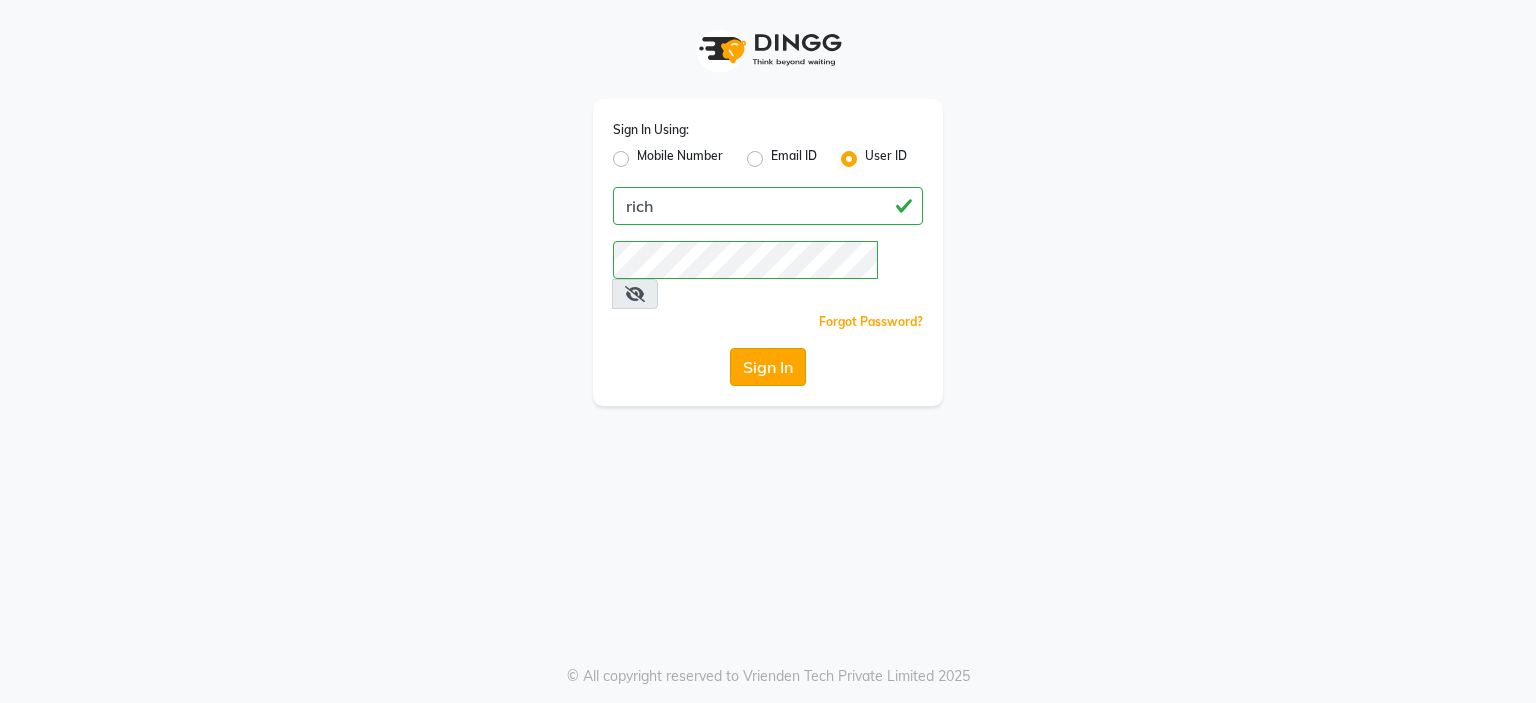 click on "Sign In" 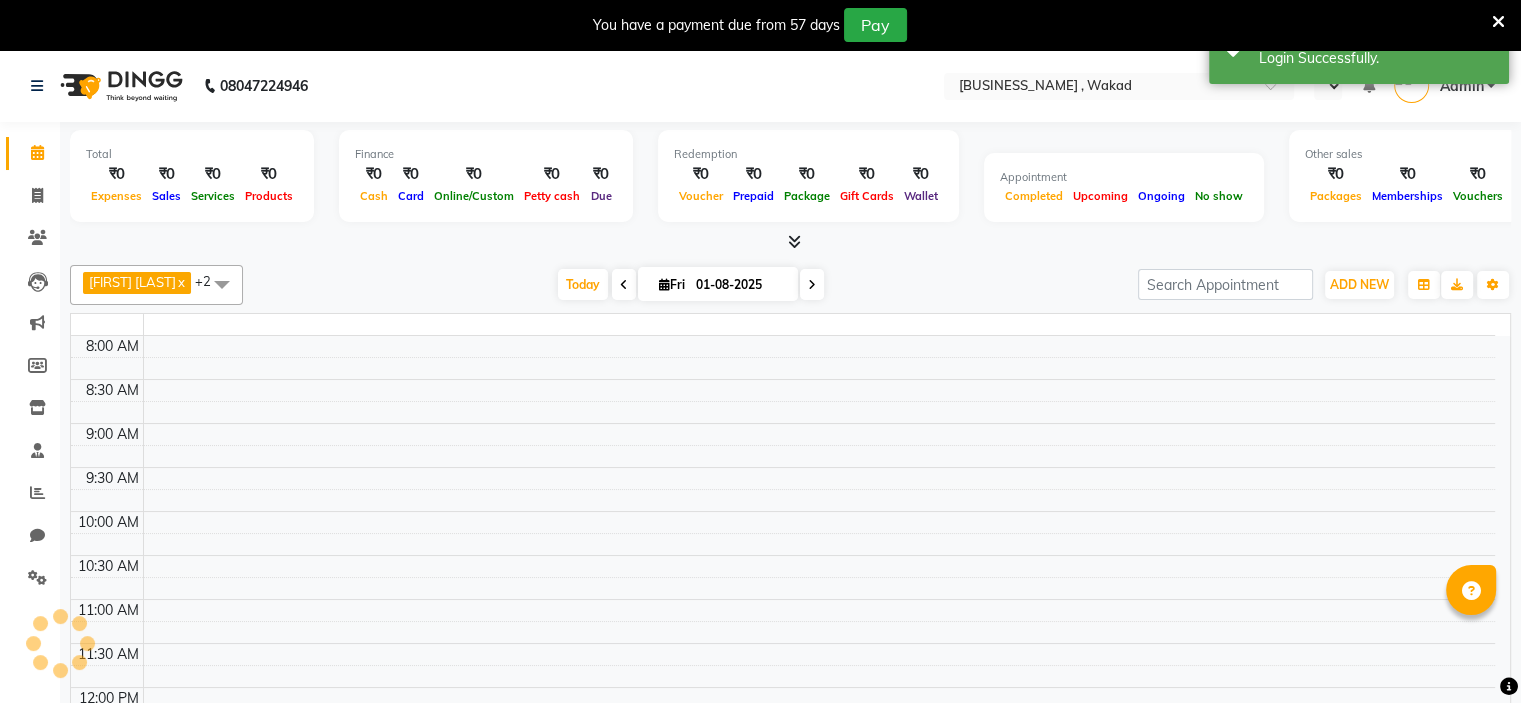 select on "en" 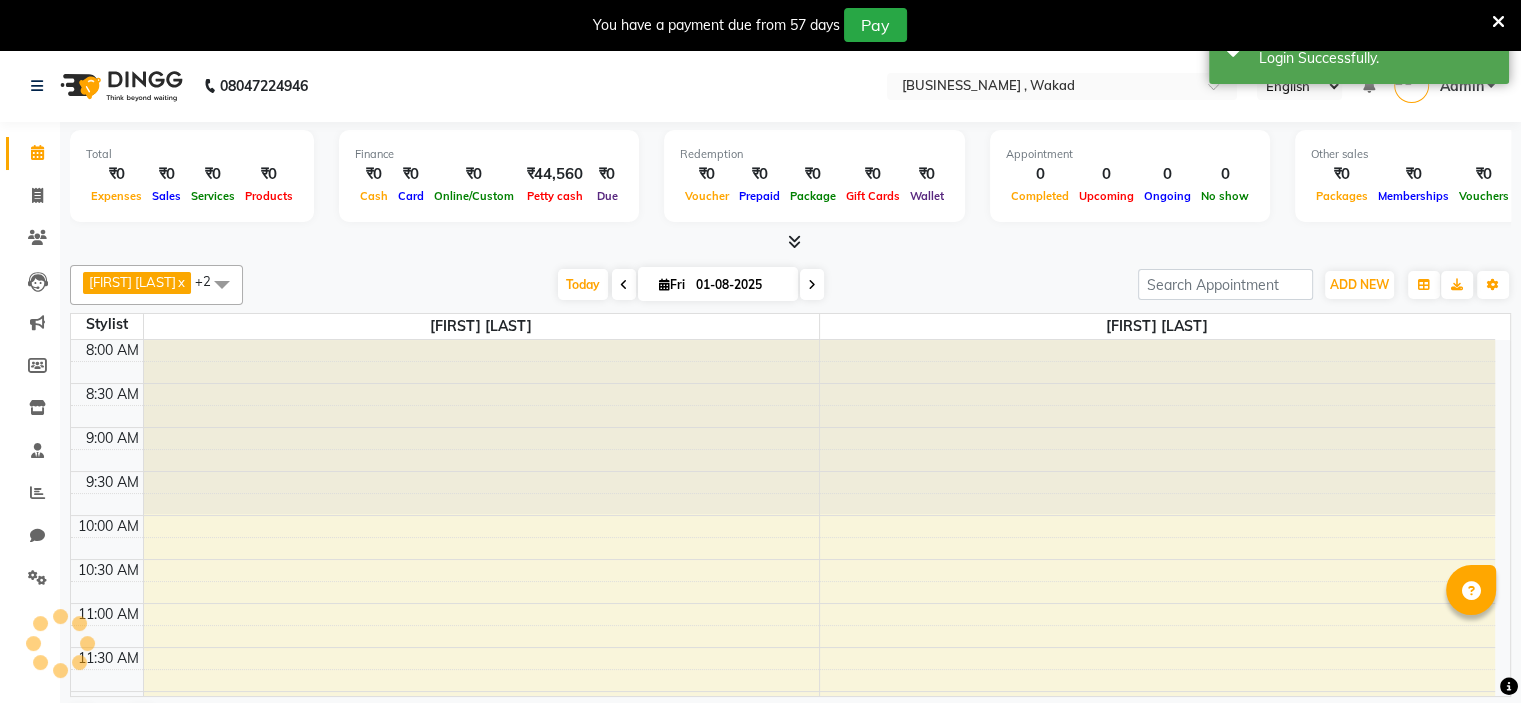 scroll, scrollTop: 950, scrollLeft: 0, axis: vertical 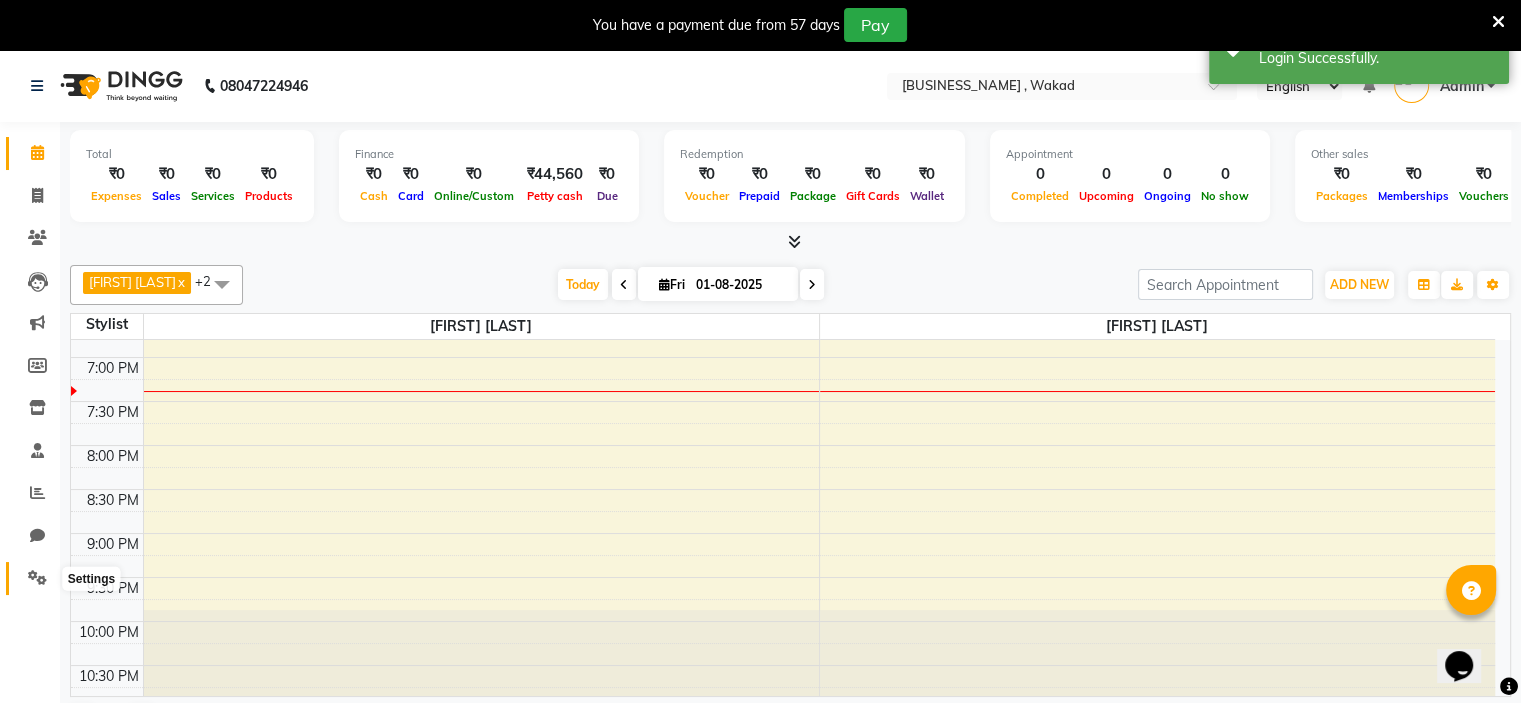 click 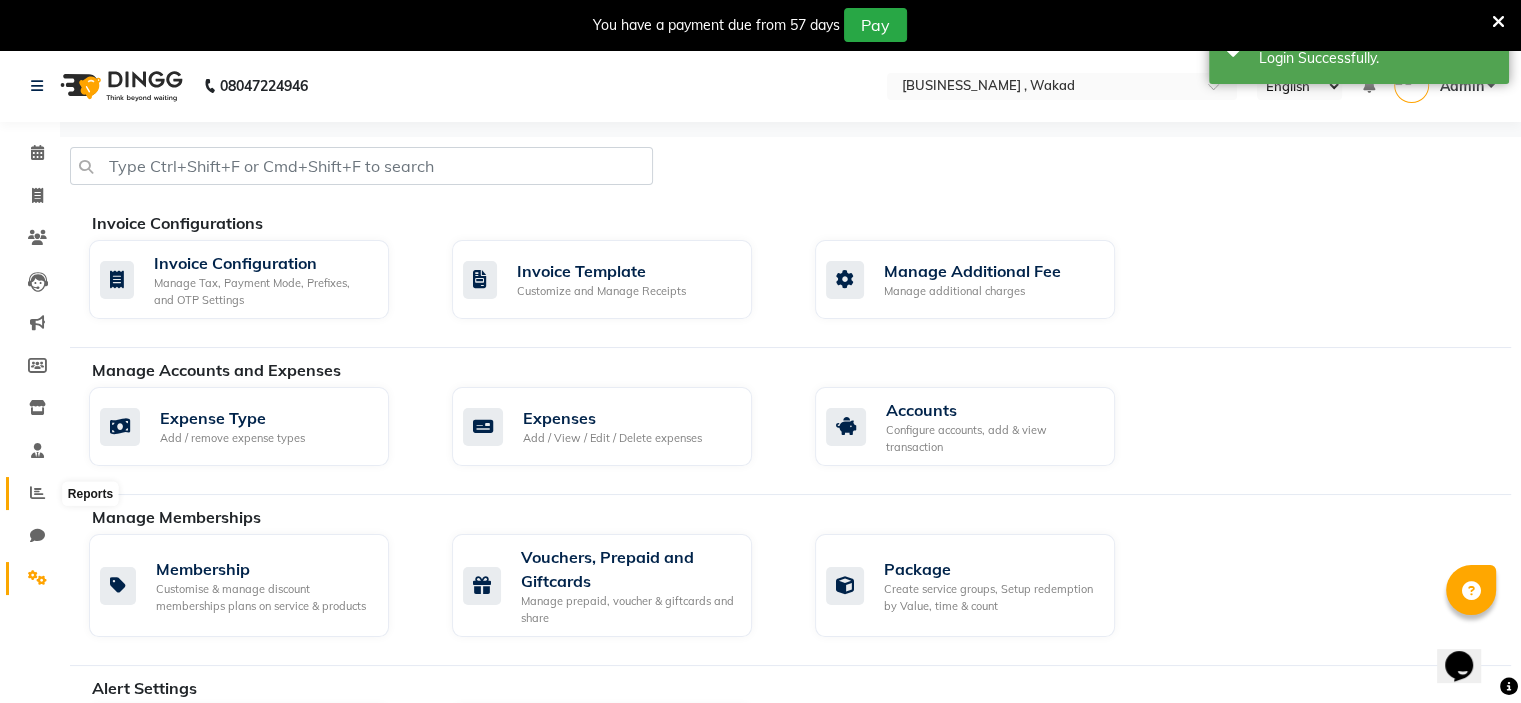 click 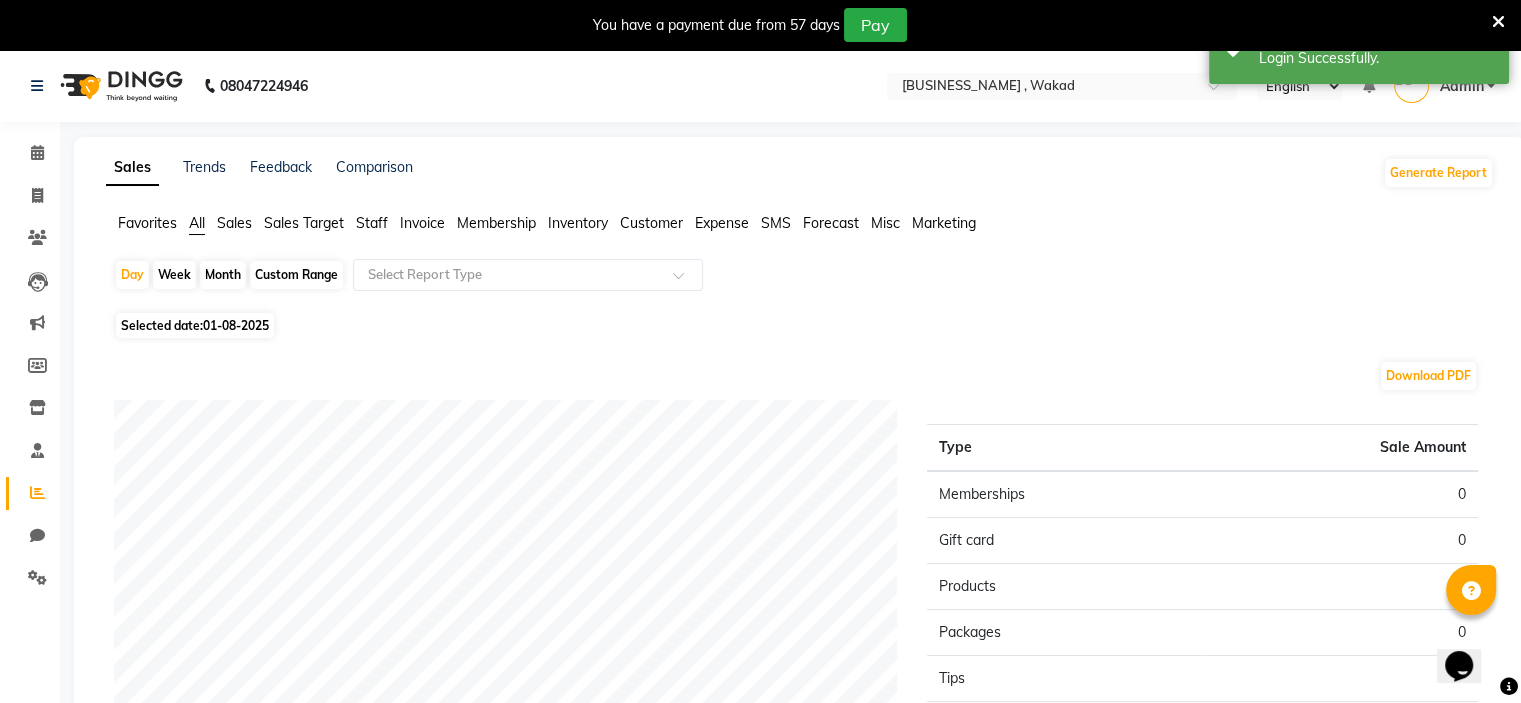 click on "Sales" 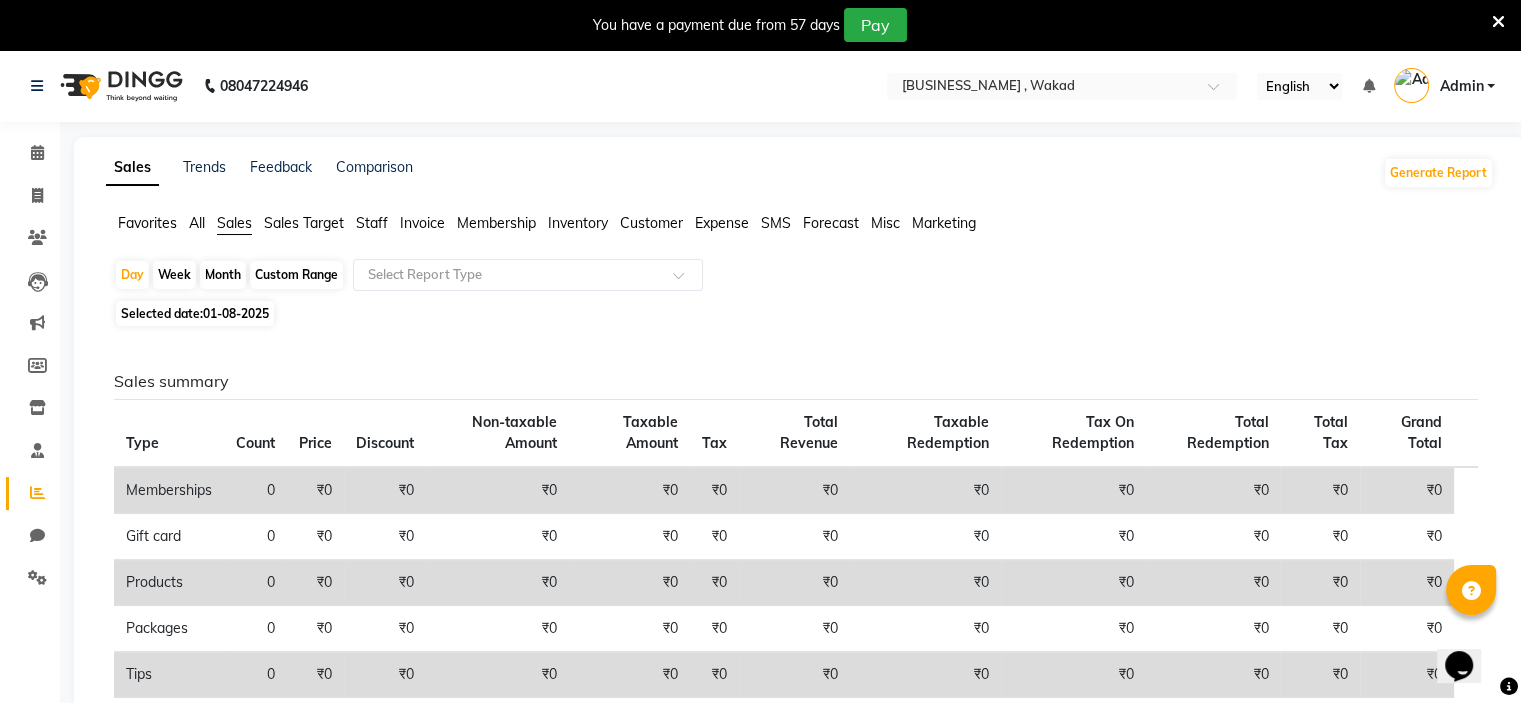 click at bounding box center (1498, 22) 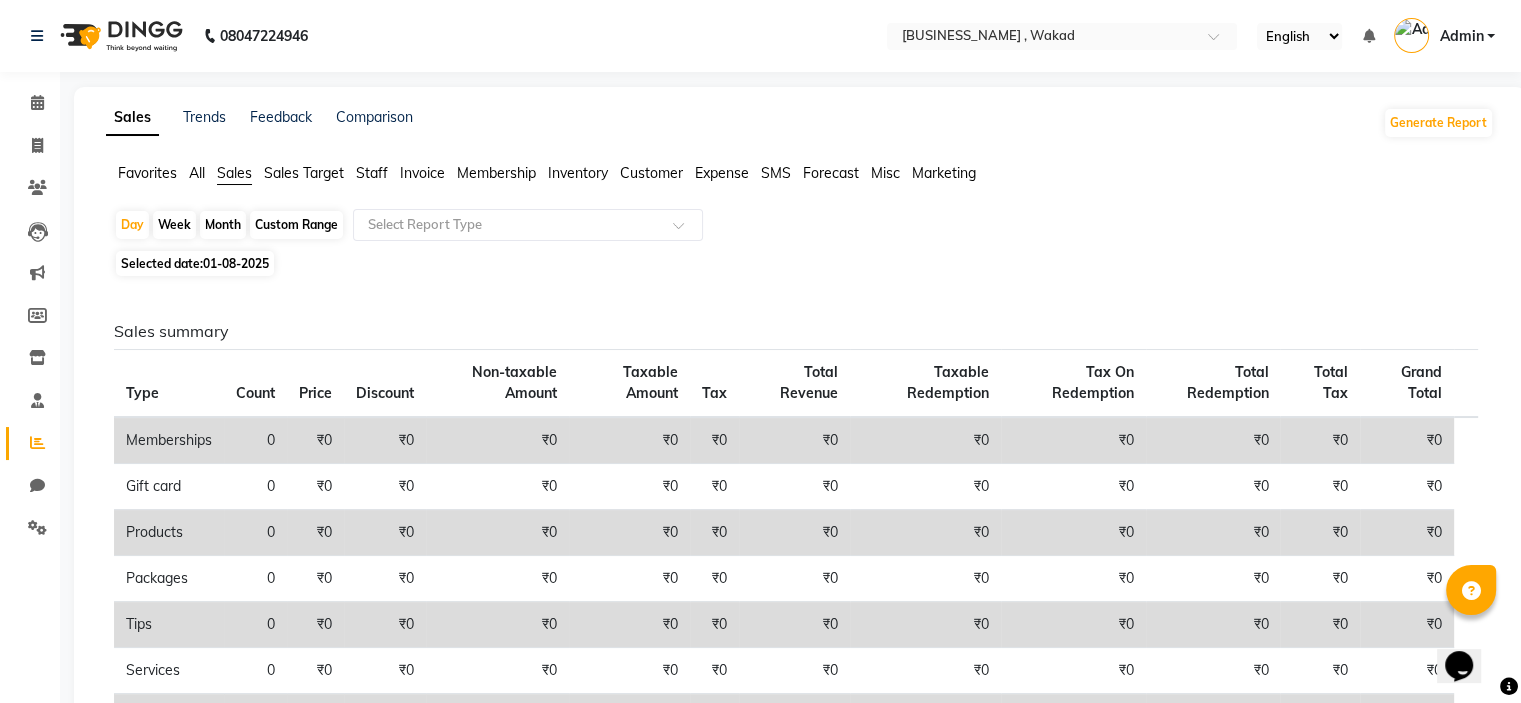 click on "Admin" at bounding box center (1461, 36) 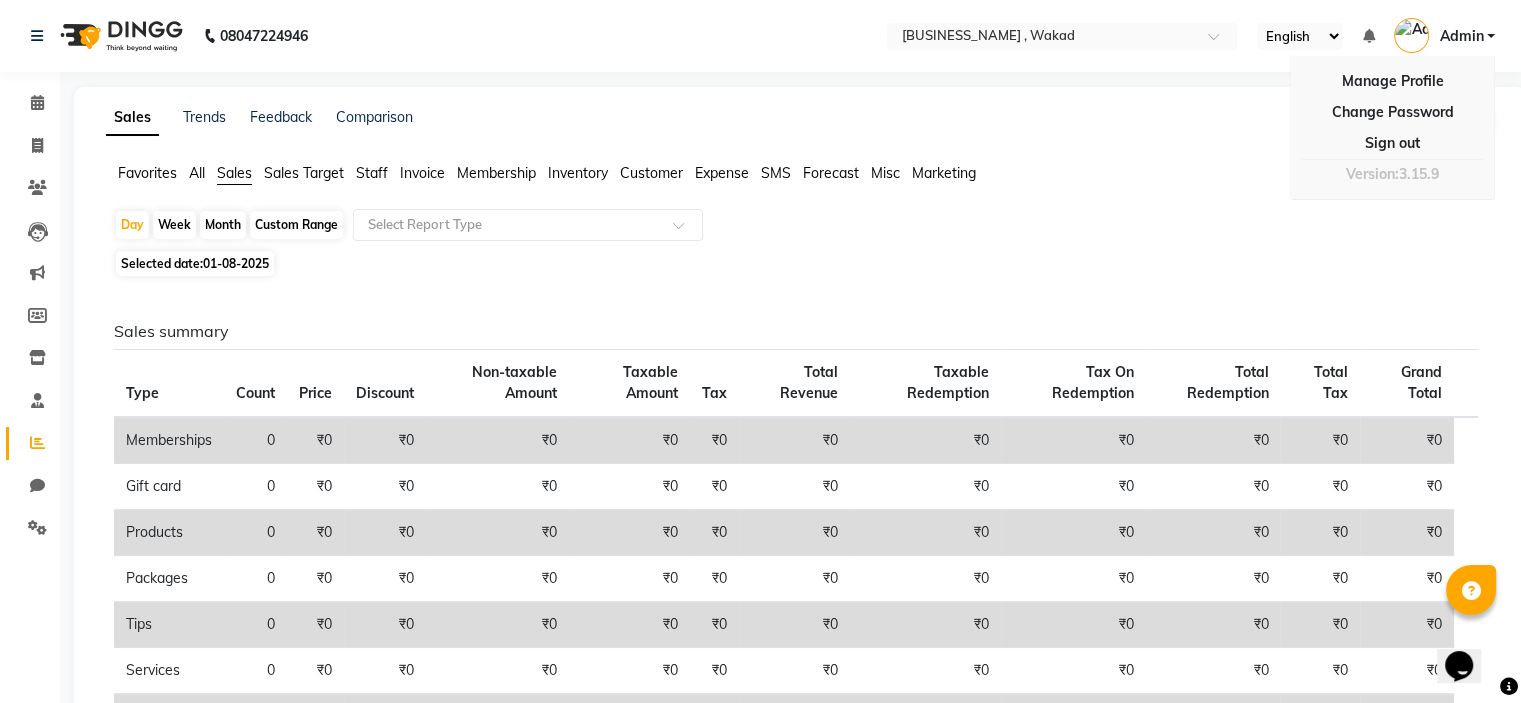 click on "Sales Trends Feedback Comparison Generate Report Favorites All Sales Sales Target Staff Invoice Membership Inventory Customer Expense SMS Forecast Misc Marketing Day Week Month Custom Range Select Report Type Selected date: [DATE] Sales summary Type Count Price Discount Non-taxable Amount Taxable Amount Tax Total Revenue Taxable Redemption Tax On Redemption Total Redemption Total Tax Grand Total Memberships 0 ₹0 ₹0 ₹0 ₹0 ₹0 ₹0 ₹0 ₹0 ₹0 ₹0 ₹0 Gift card 0 ₹0 ₹0 ₹0 ₹0 ₹0 ₹0 ₹0 ₹0 ₹0 ₹0 ₹0 Products 0 ₹0 ₹0 ₹0 ₹0 ₹0 ₹0 ₹0 ₹0 ₹0 ₹0 ₹0 Packages 0 ₹0 ₹0 ₹0 ₹0 ₹0 ₹0 ₹0 ₹0 ₹0 ₹0 ₹0 Tips 0 ₹0 ₹0 ₹0 ₹0 ₹0 ₹0 ₹0 ₹0 ₹0 ₹0 ₹0 Services 0 ₹0 ₹0 ₹0 ₹0 ₹0 ₹0 ₹0 ₹0 ₹0 ₹0 ₹0 Prepaid 0 ₹0 ₹0 ₹0 ₹0 ₹0 ₹0 ₹0 ₹0 ₹0 ₹0 ₹0 Vouchers 0 ₹0 ₹0 ₹0 ₹0 ₹0 ₹0 ₹0 ₹0 ₹0 ₹0 ₹0 Fee 0 ₹0 ₹0 ₹0 ₹0 ₹0 ₹0 ₹0 ₹0 ₹0 ₹0 ₹0 ★" 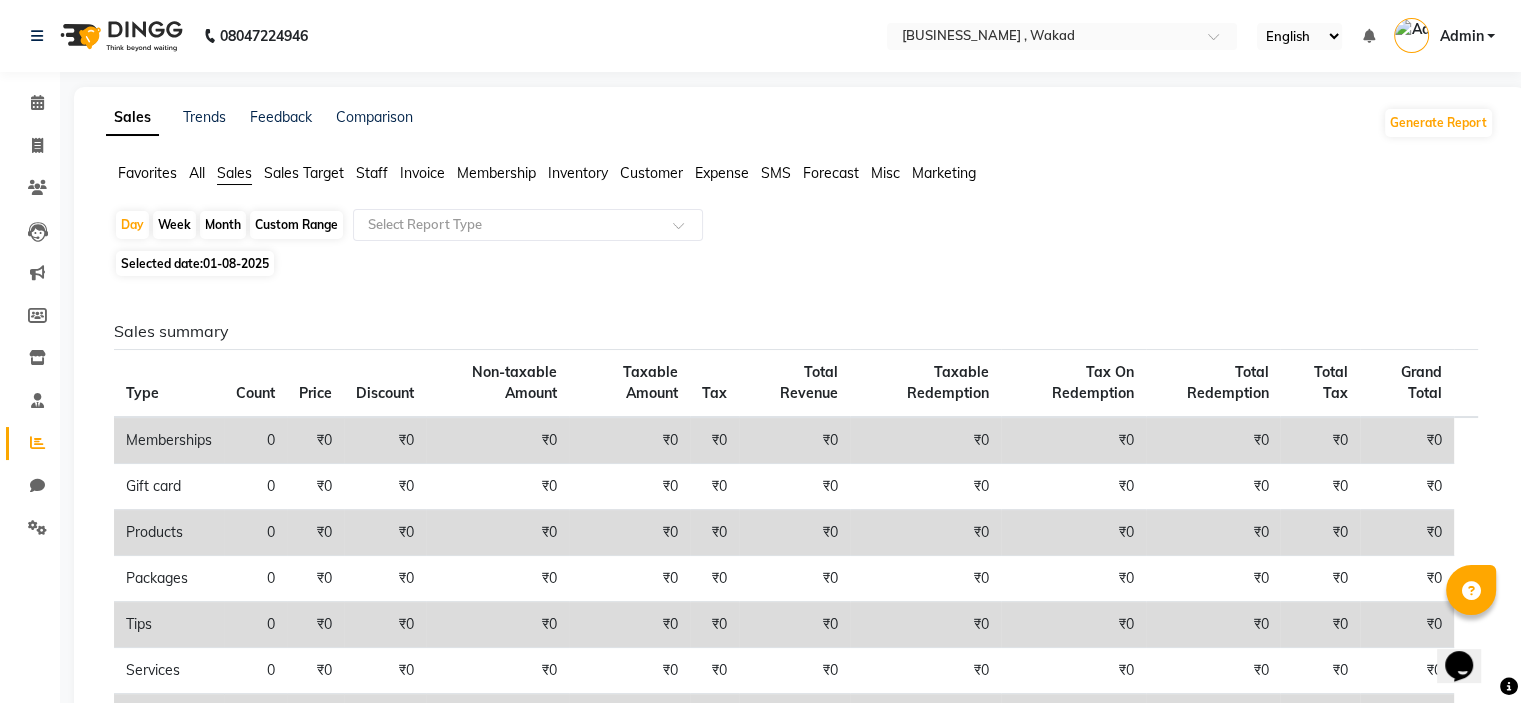 click on "Custom Range" 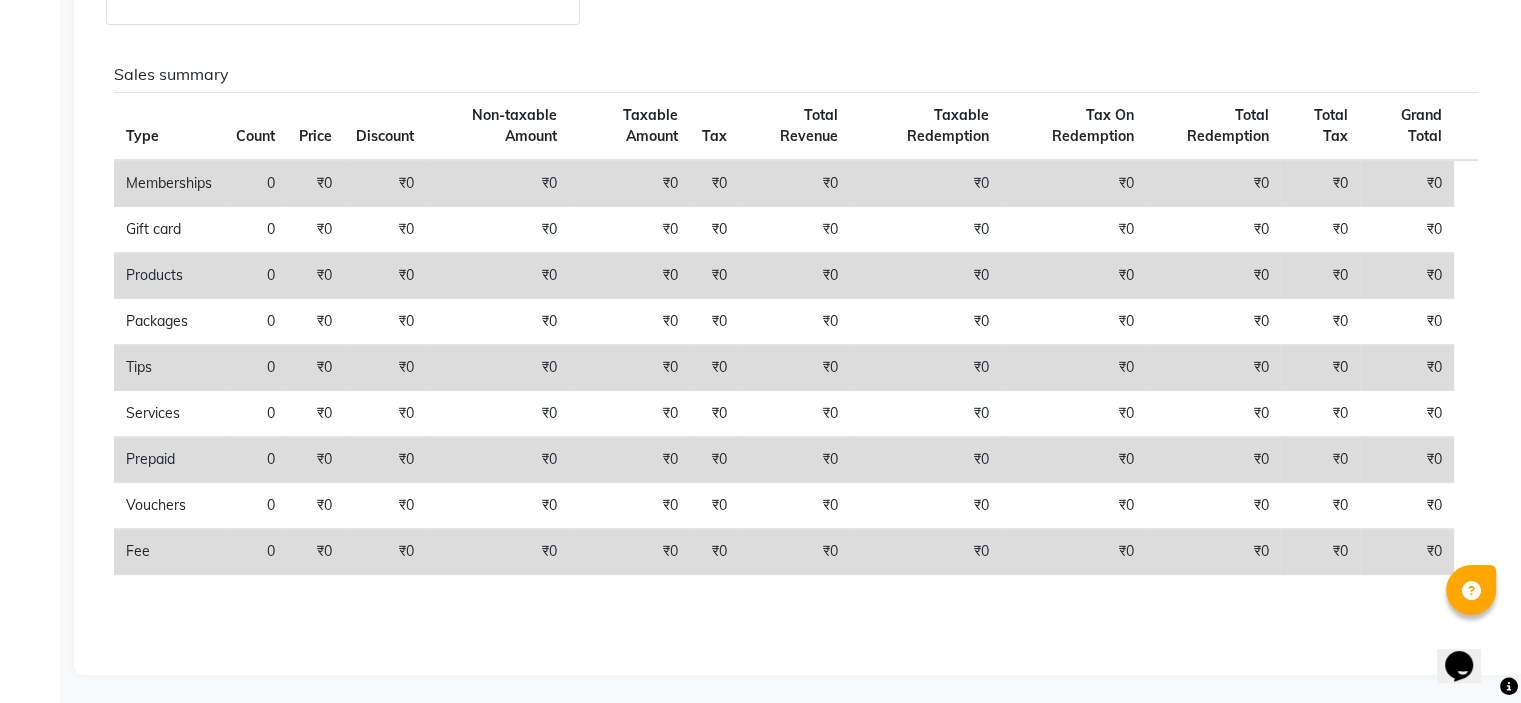 scroll, scrollTop: 0, scrollLeft: 0, axis: both 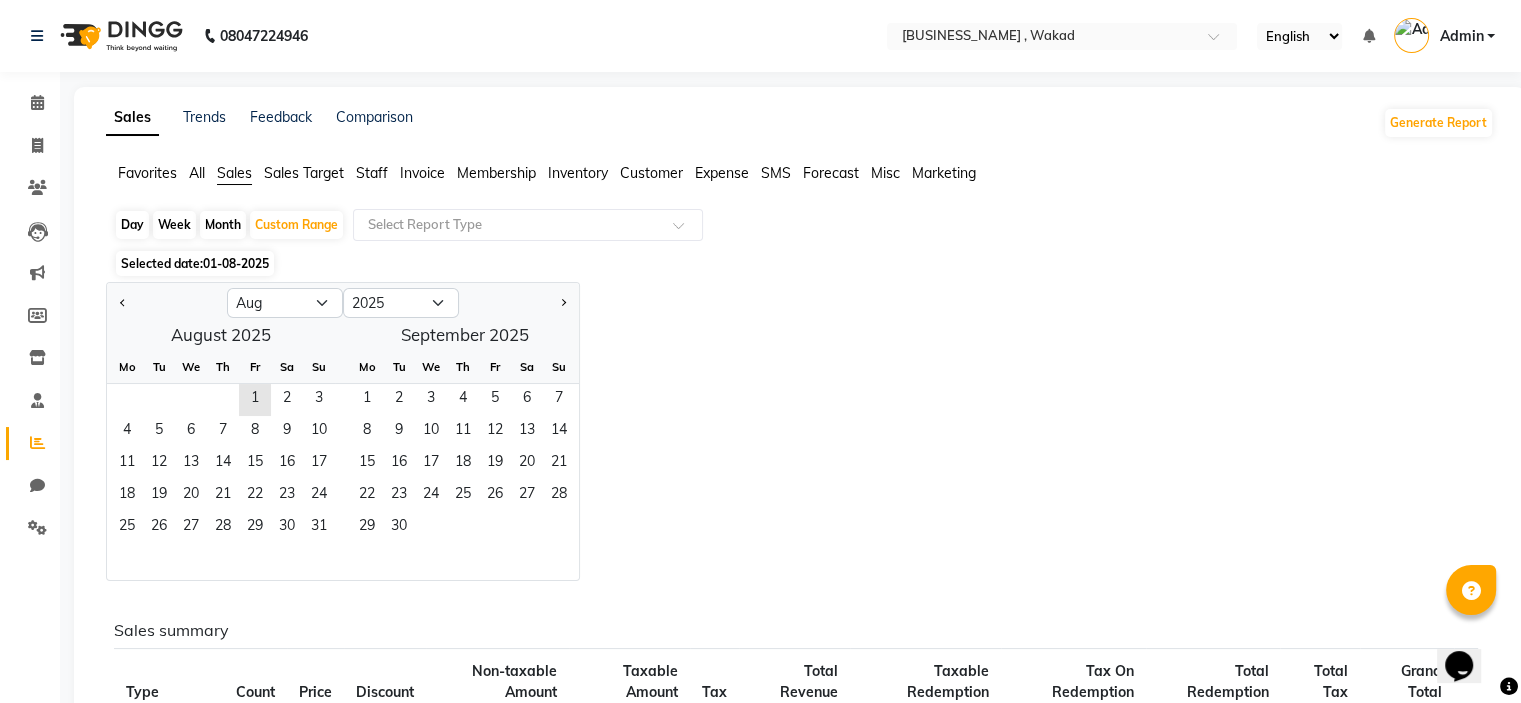 click on "Sales" 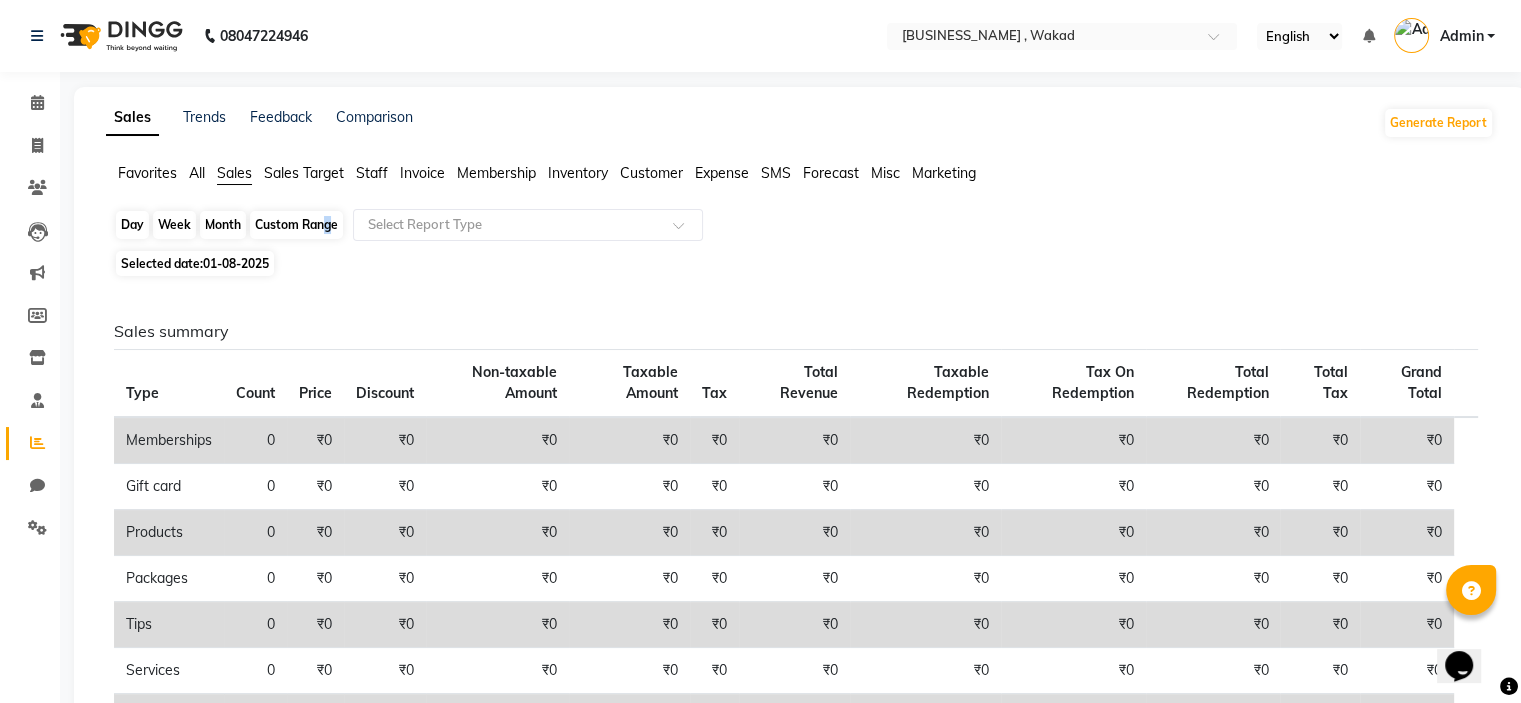 click on "Custom Range" 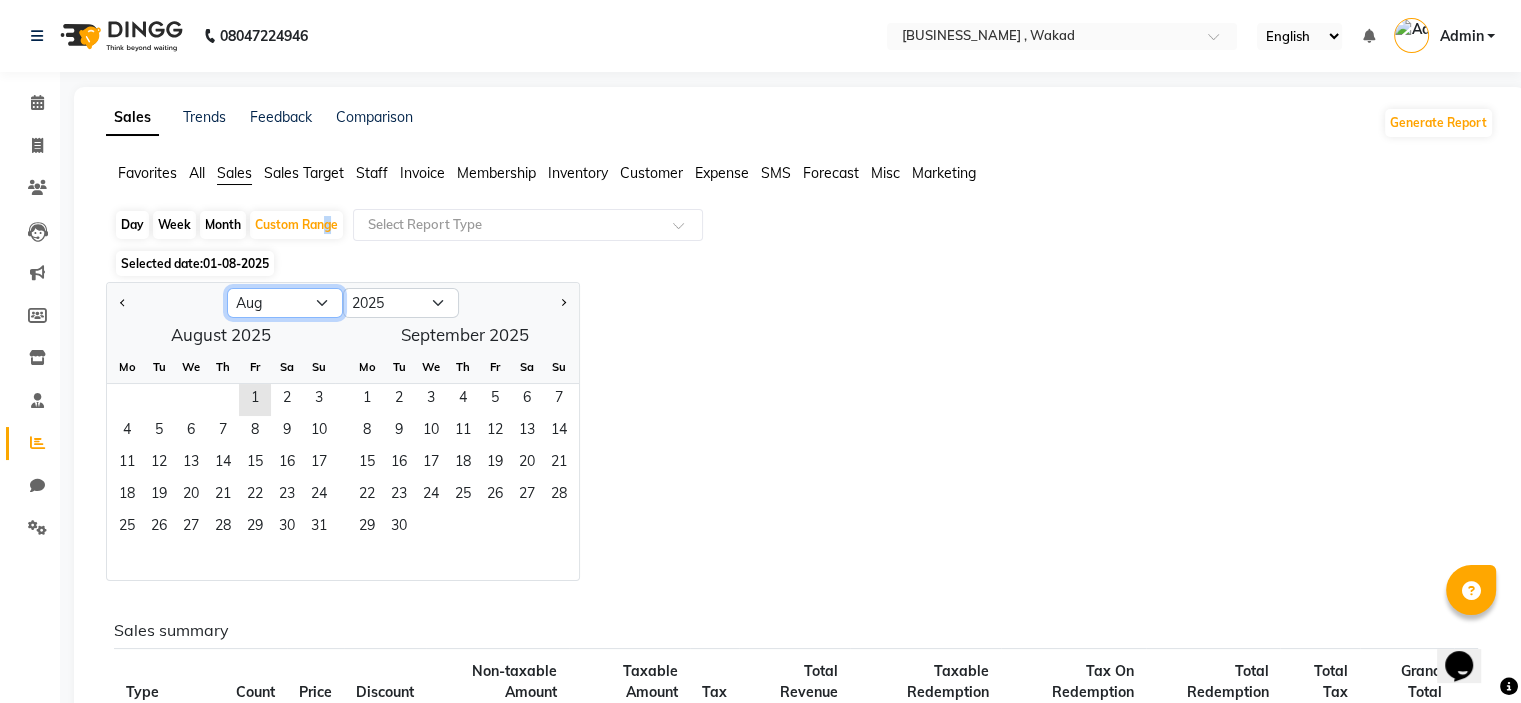 click on "Jan Feb Mar Apr May Jun Jul Aug Sep Oct Nov Dec" 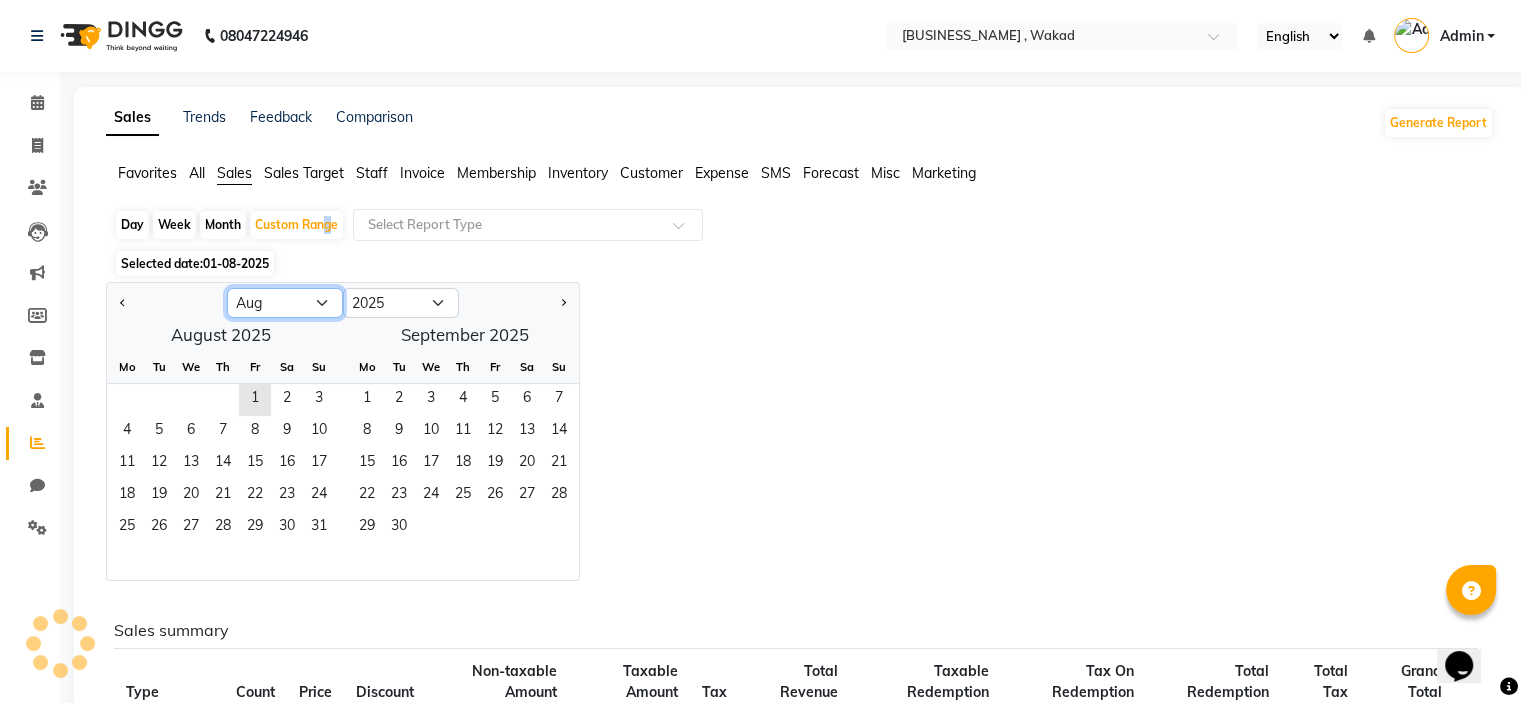select on "3" 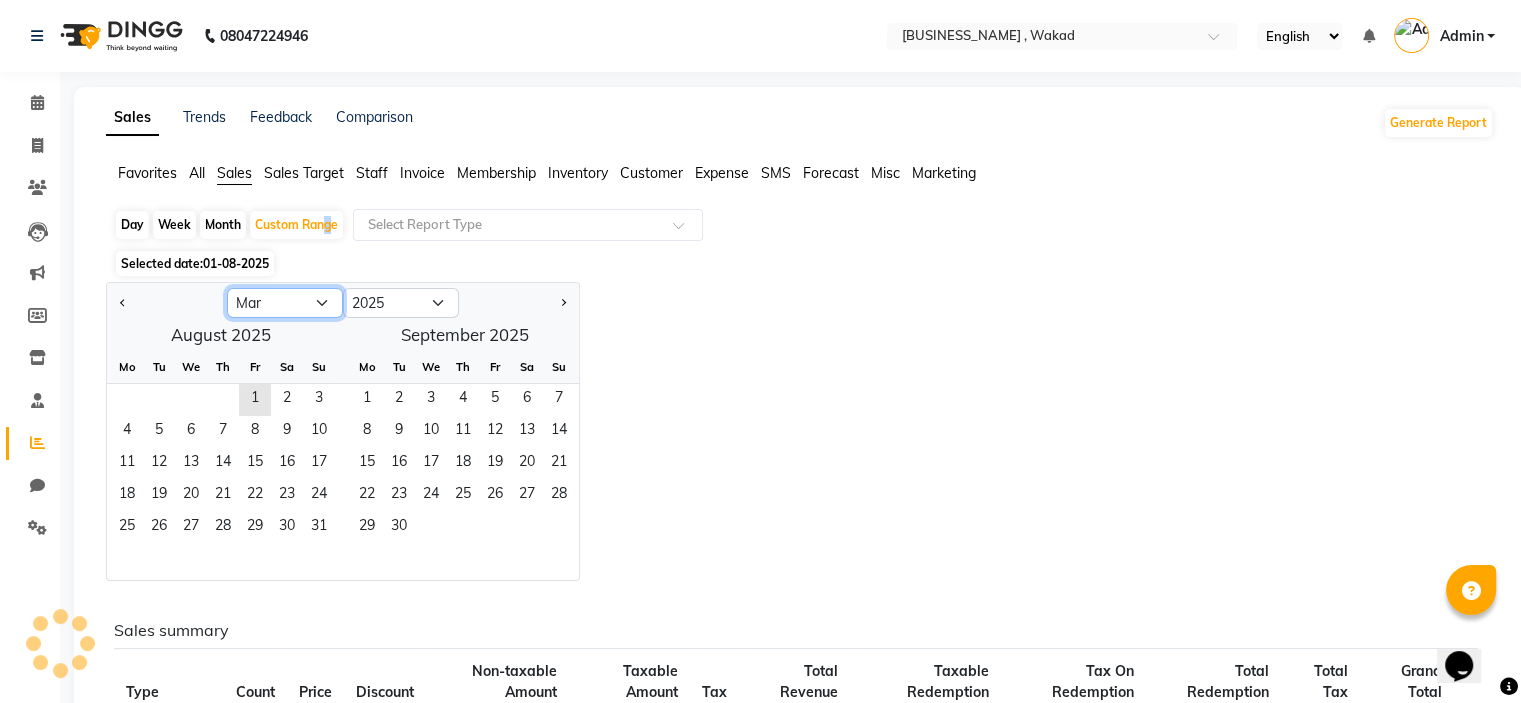 click on "Jan Feb Mar Apr May Jun Jul Aug Sep Oct Nov Dec" 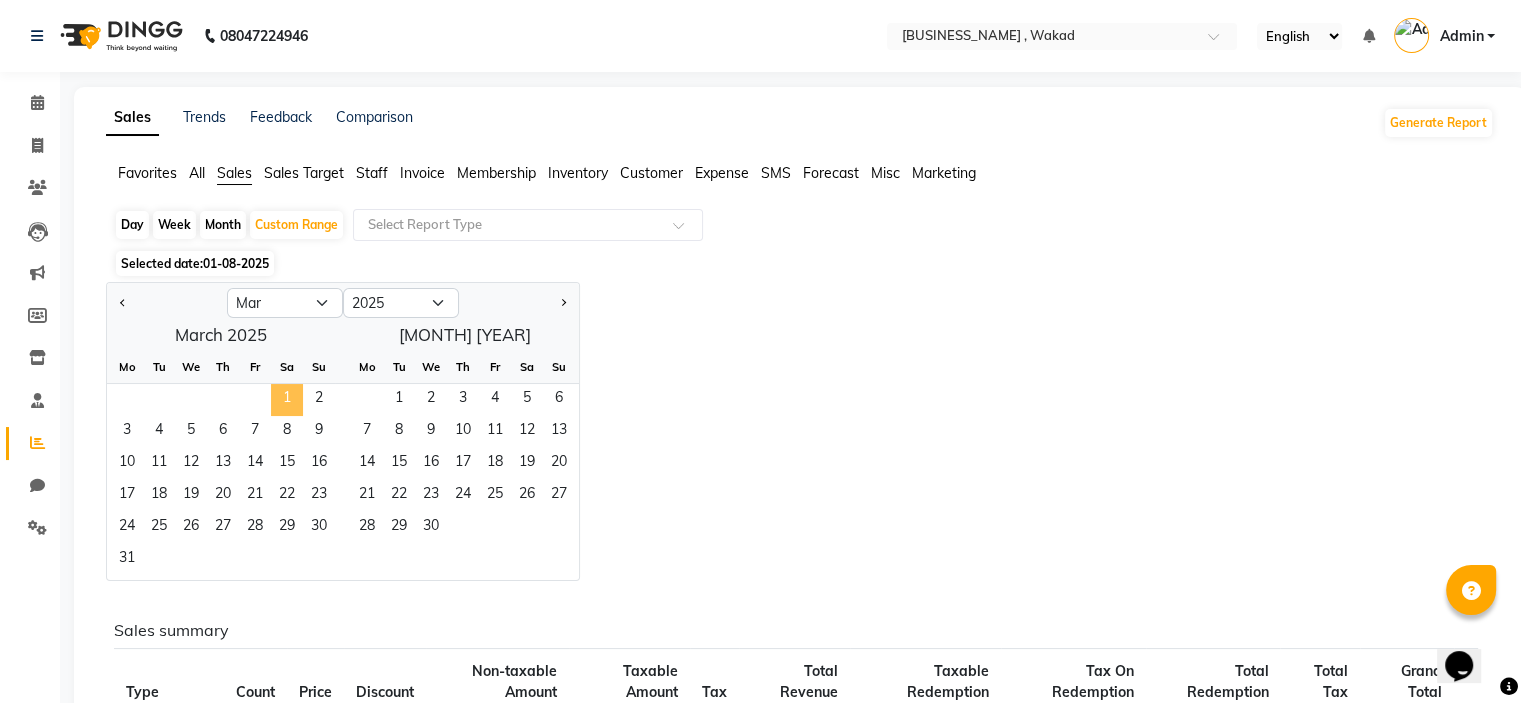 click on "1" 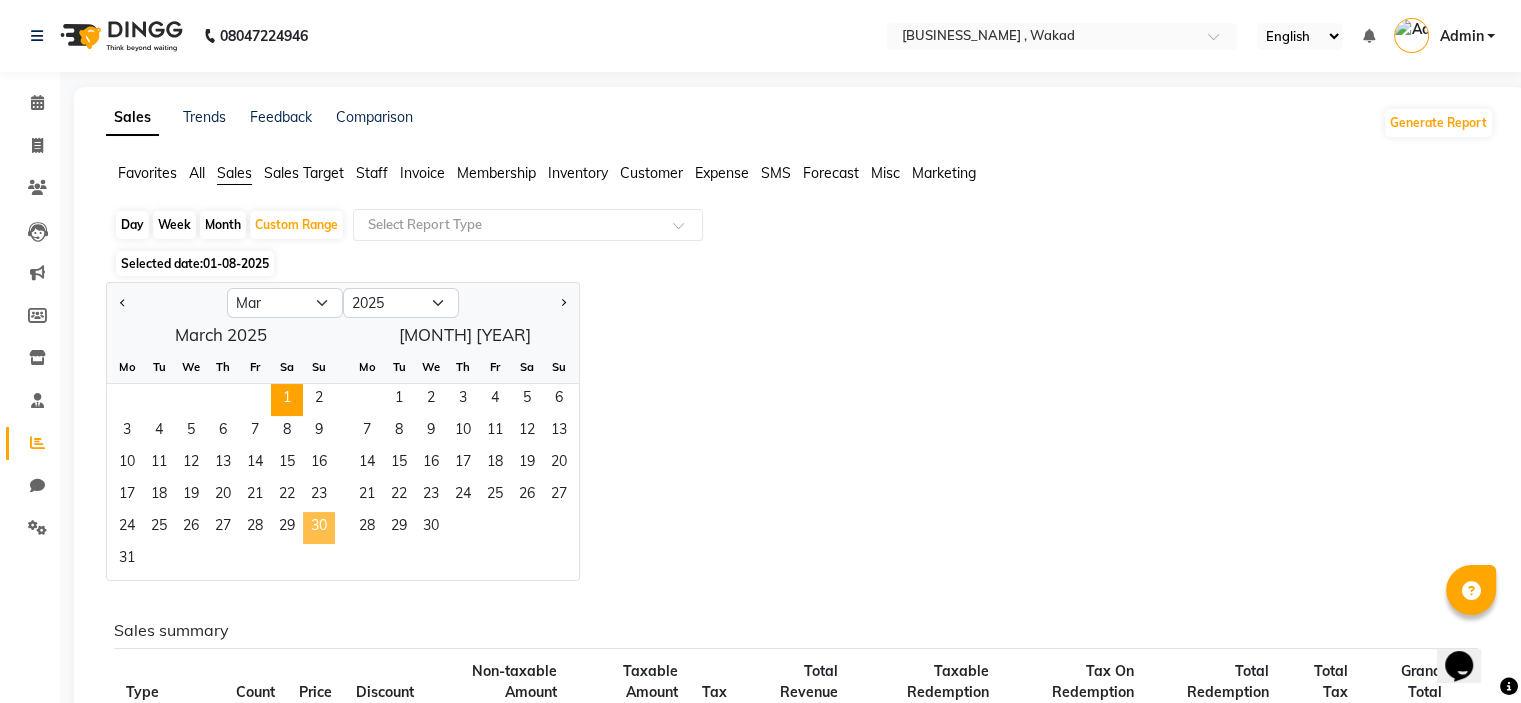 click on "30" 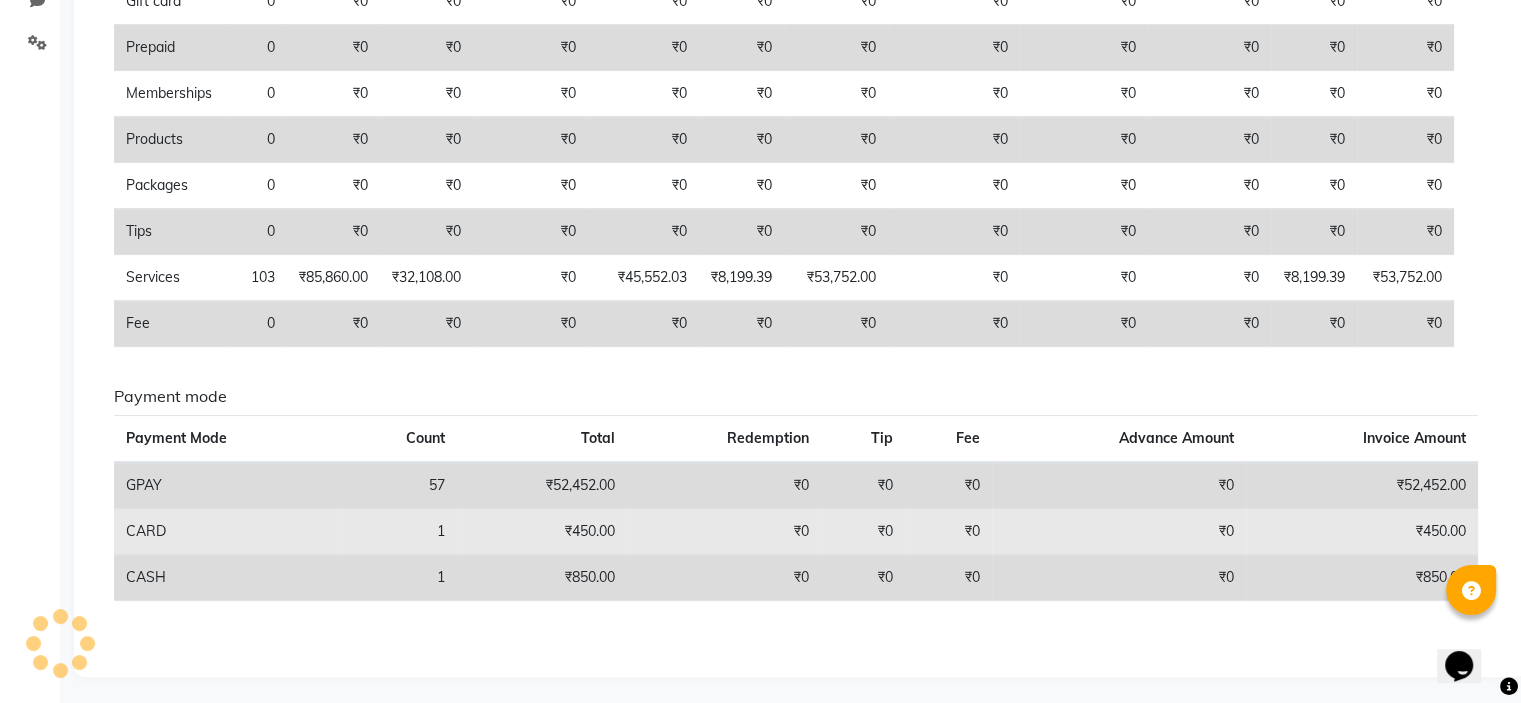 scroll, scrollTop: 0, scrollLeft: 0, axis: both 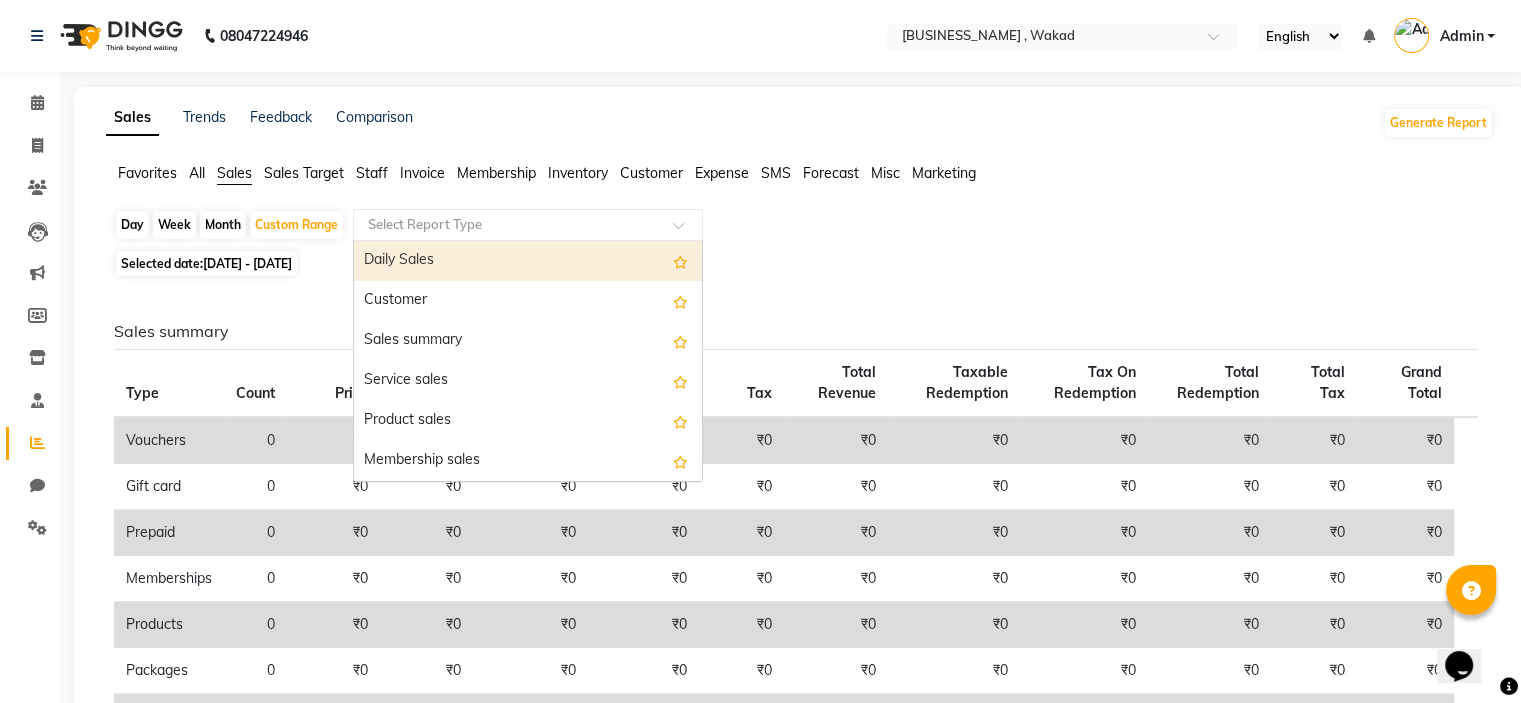 click 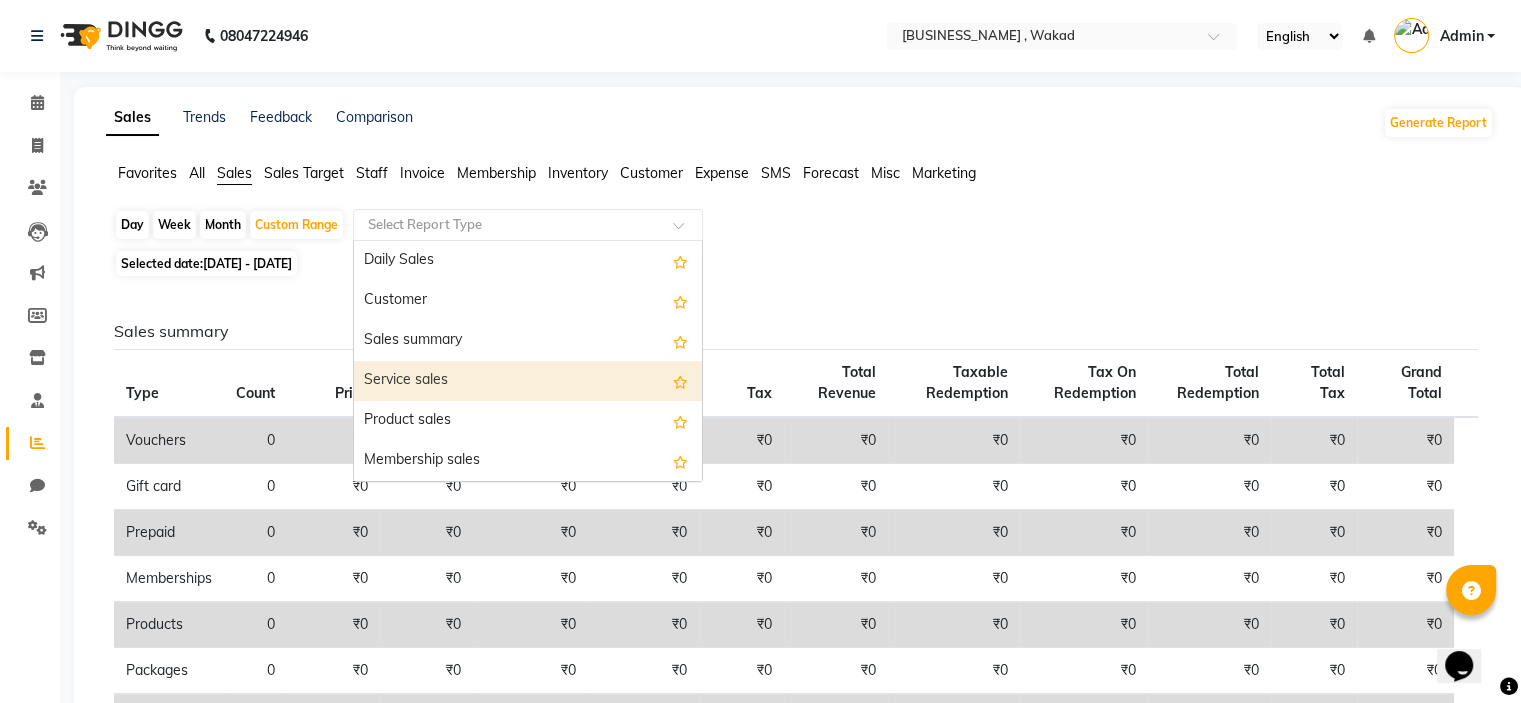click on "Service sales" at bounding box center (528, 381) 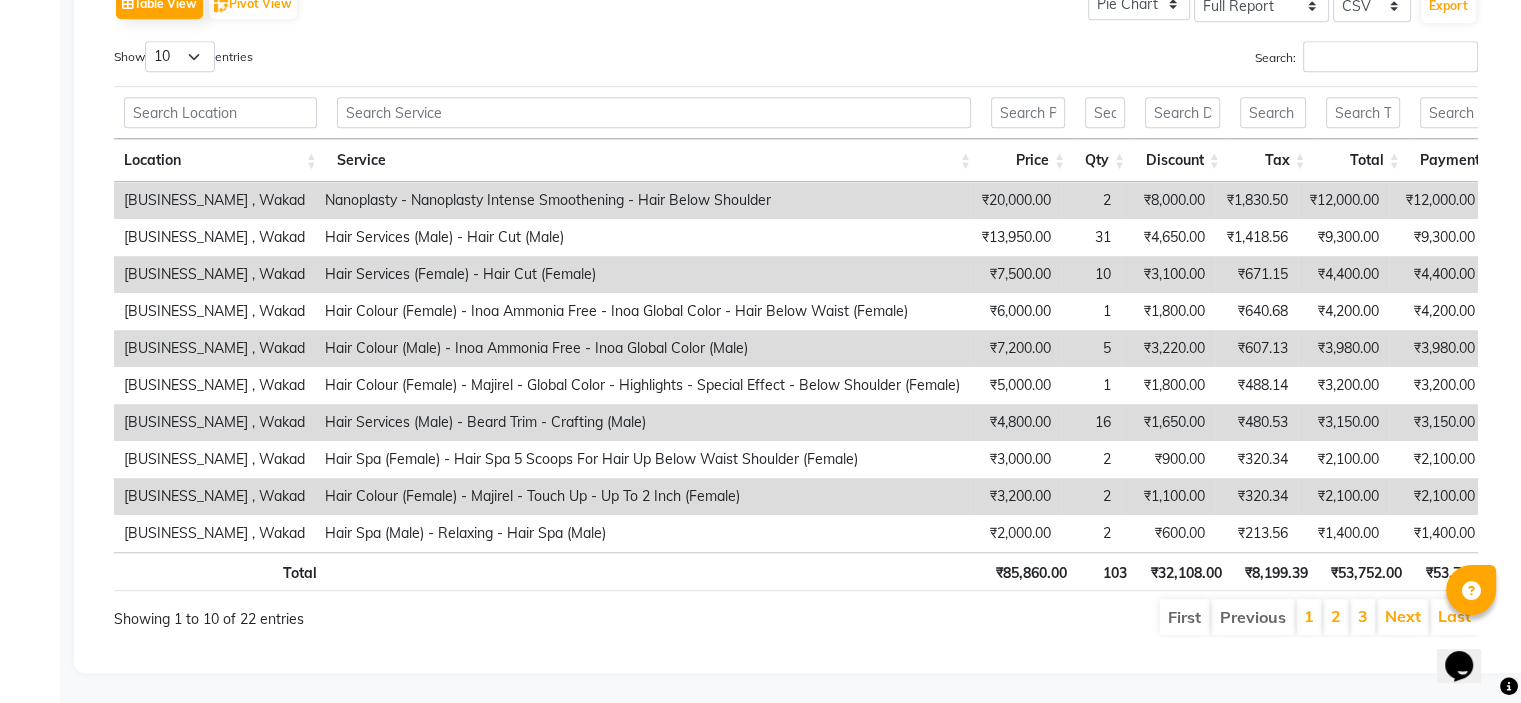 scroll, scrollTop: 0, scrollLeft: 0, axis: both 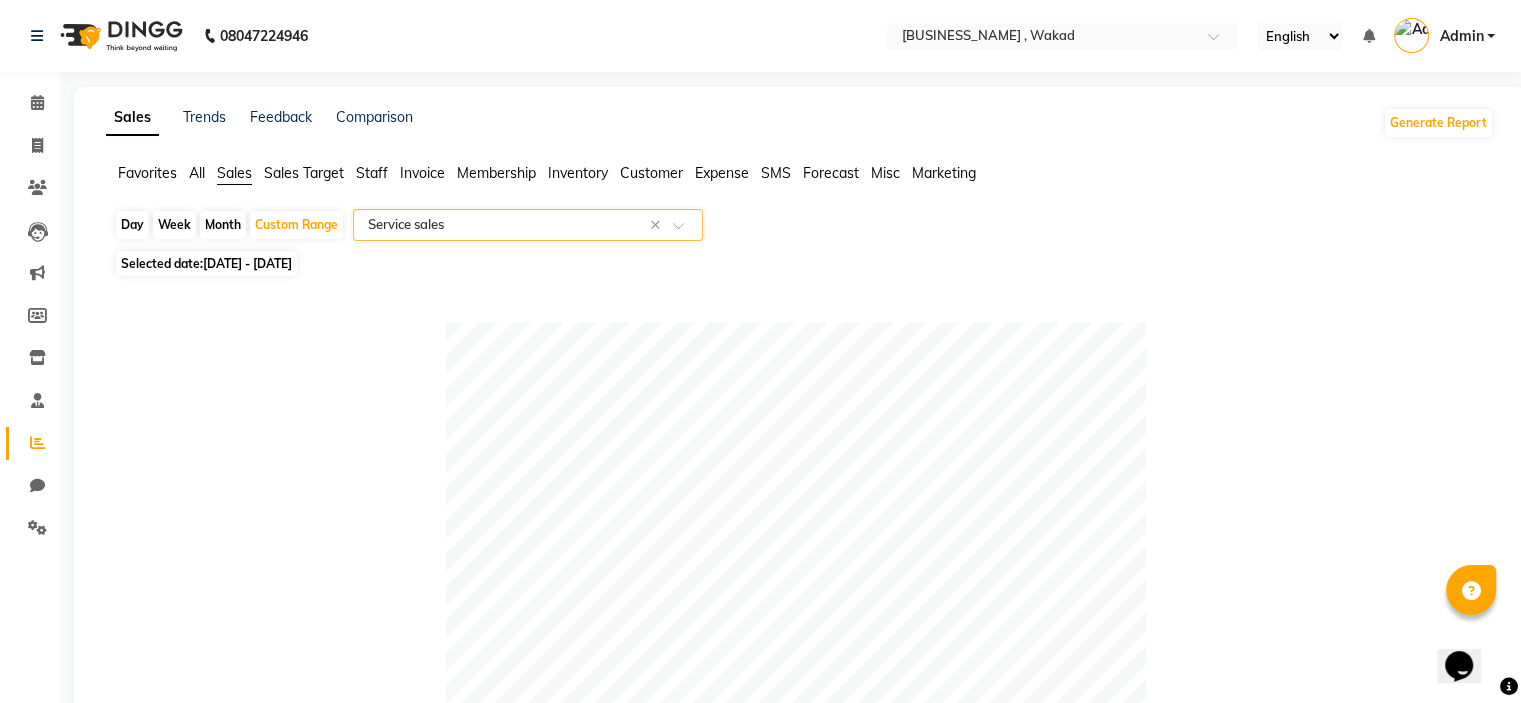 click 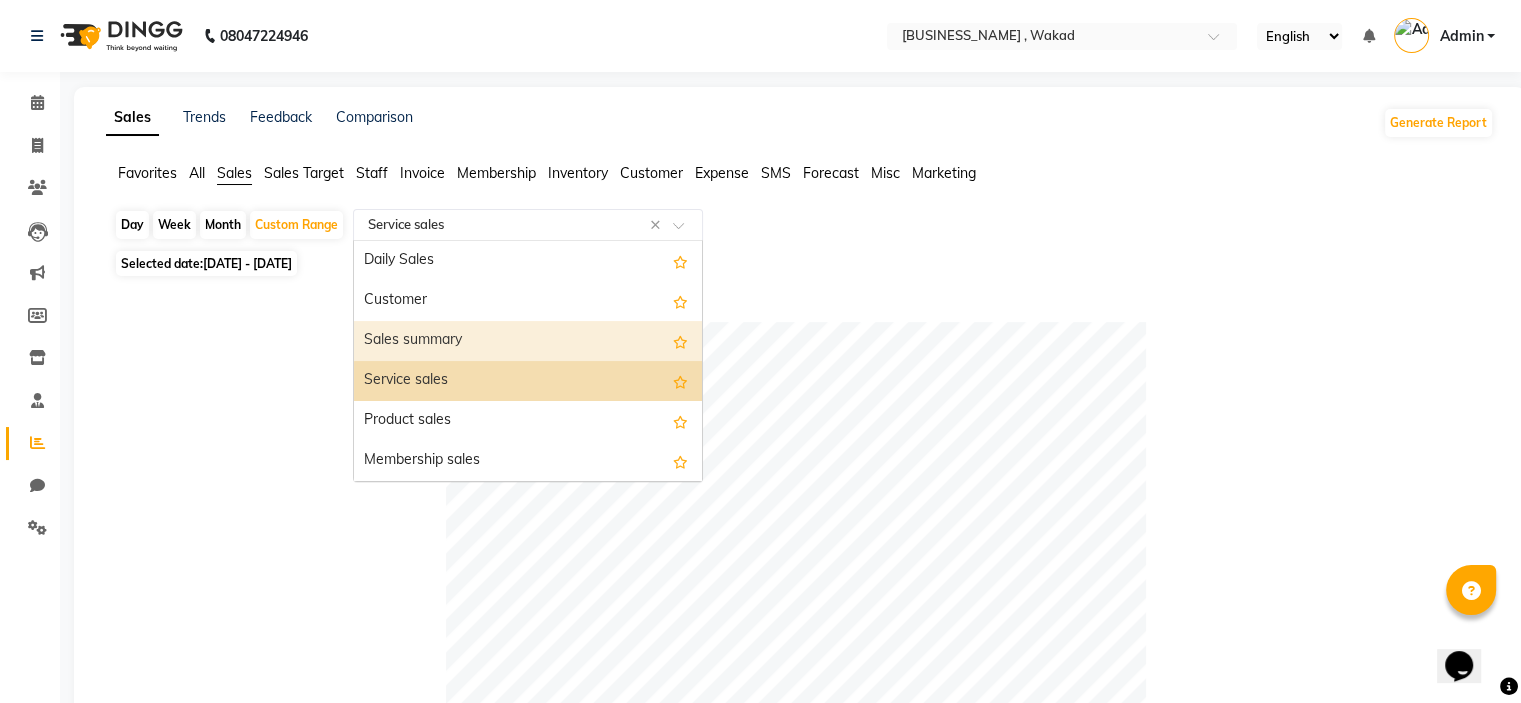 click on "Sales summary" at bounding box center [528, 341] 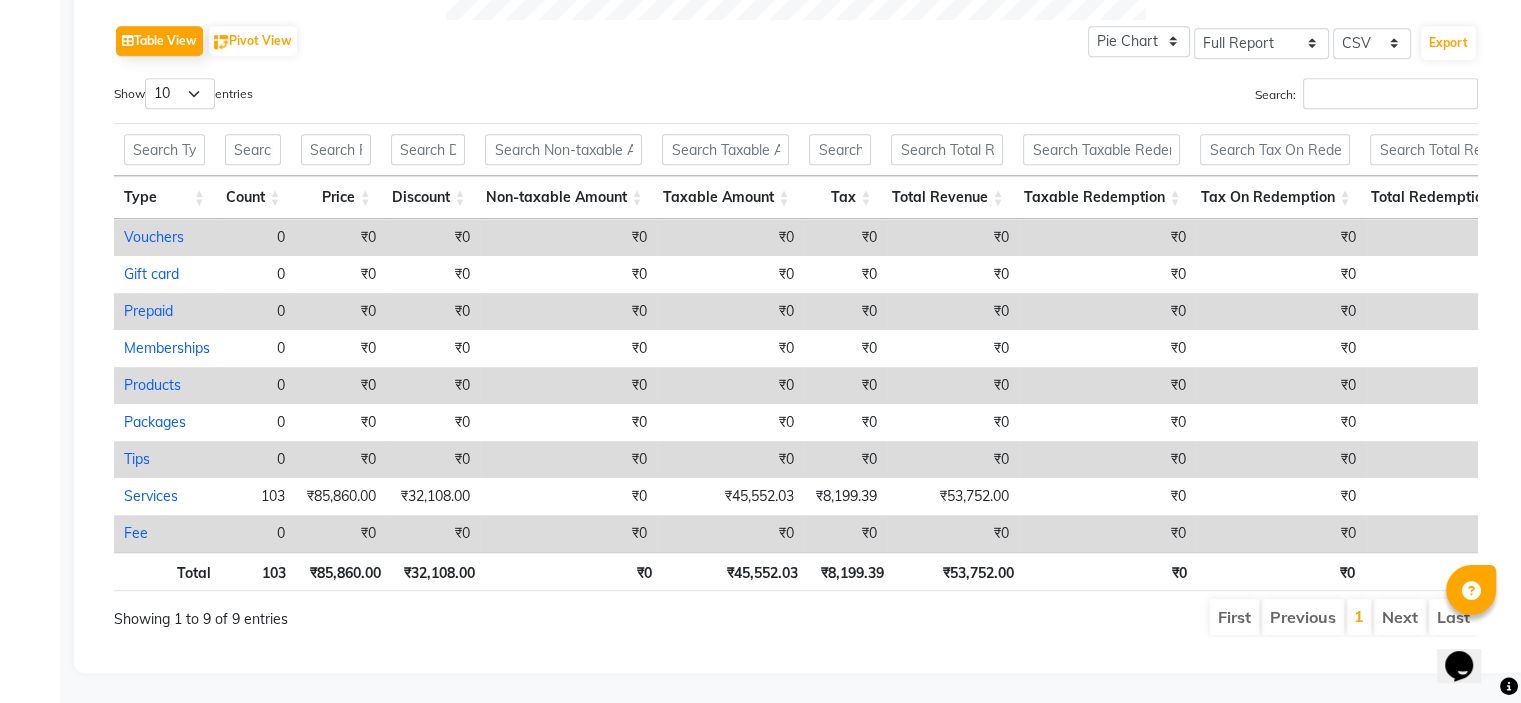 scroll, scrollTop: 0, scrollLeft: 0, axis: both 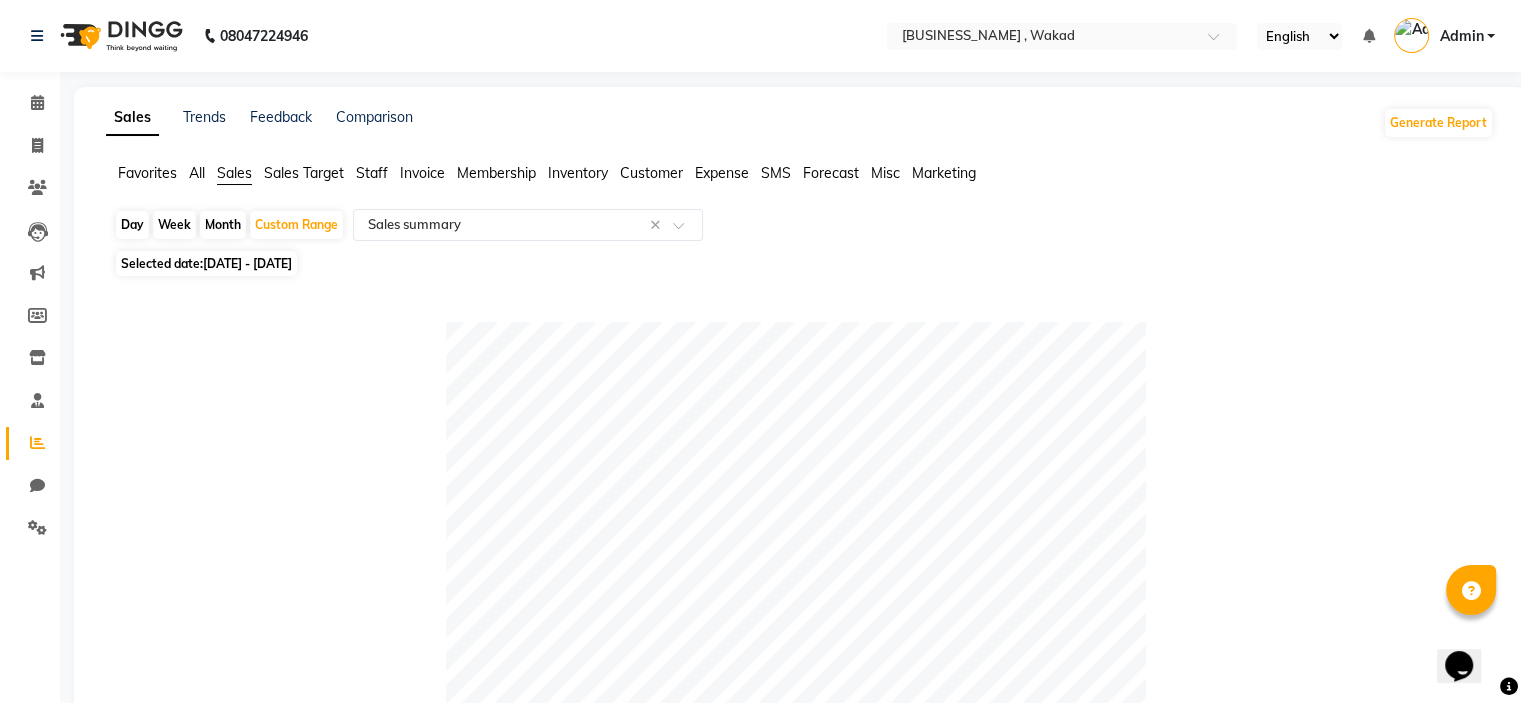 click on "Favorites All Sales Sales Target Staff Invoice Membership Inventory Customer Expense SMS Forecast Misc Marketing Day Week Month Custom Range Select Report Type × Customer × Selected date: [DATE] - [DATE] Table View Pivot View Pie Chart Bar Chart Select Full Report Filtered Report Select CSV PDF Export Show 10 25 50 100 entries Search: Type Count Price Discount Non-taxable Amount Taxable Amount Tax Total Revenue Taxable Redemption Tax On Redemption Total Redemption Total Tax Grand Total Type Count Price Discount Non-taxable Amount Taxable Amount Tax Total Revenue Taxable Redemption Tax On Redemption Total Redemption Total Tax Grand Total Total 103 ₹85,860.00 ₹32,108.00 ₹0 ₹45,552.03 ₹8,199.39 ₹53,752.00 ₹0 ₹0 ₹0 ₹8,199.39 ₹53,752.00 Vouchers 0 ₹0 ₹0 ₹0 ₹0 ₹0 ₹0 ₹0 ₹0 ₹0 ₹0 ₹0 Gift card 0 ₹0 ₹0 ₹0 ₹0 ₹0 ₹0 ₹0 ₹0 ₹0 ₹0 ₹0 Prepaid 0 ₹0 ₹0 ₹0 ₹0 ₹0 ₹0 ₹0 ₹0 ₹0 ₹0 ₹0 Memberships 0 ₹0 ₹0 0 0" 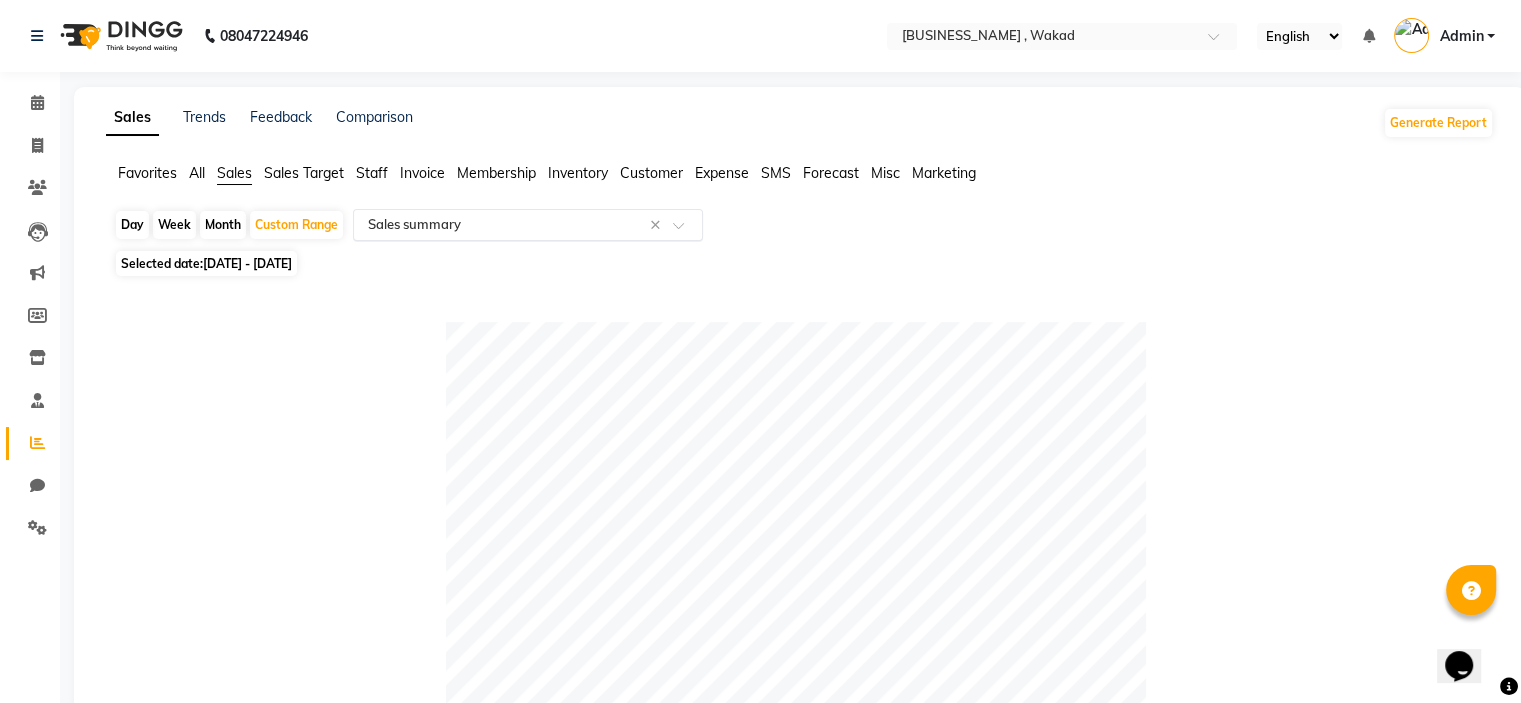click 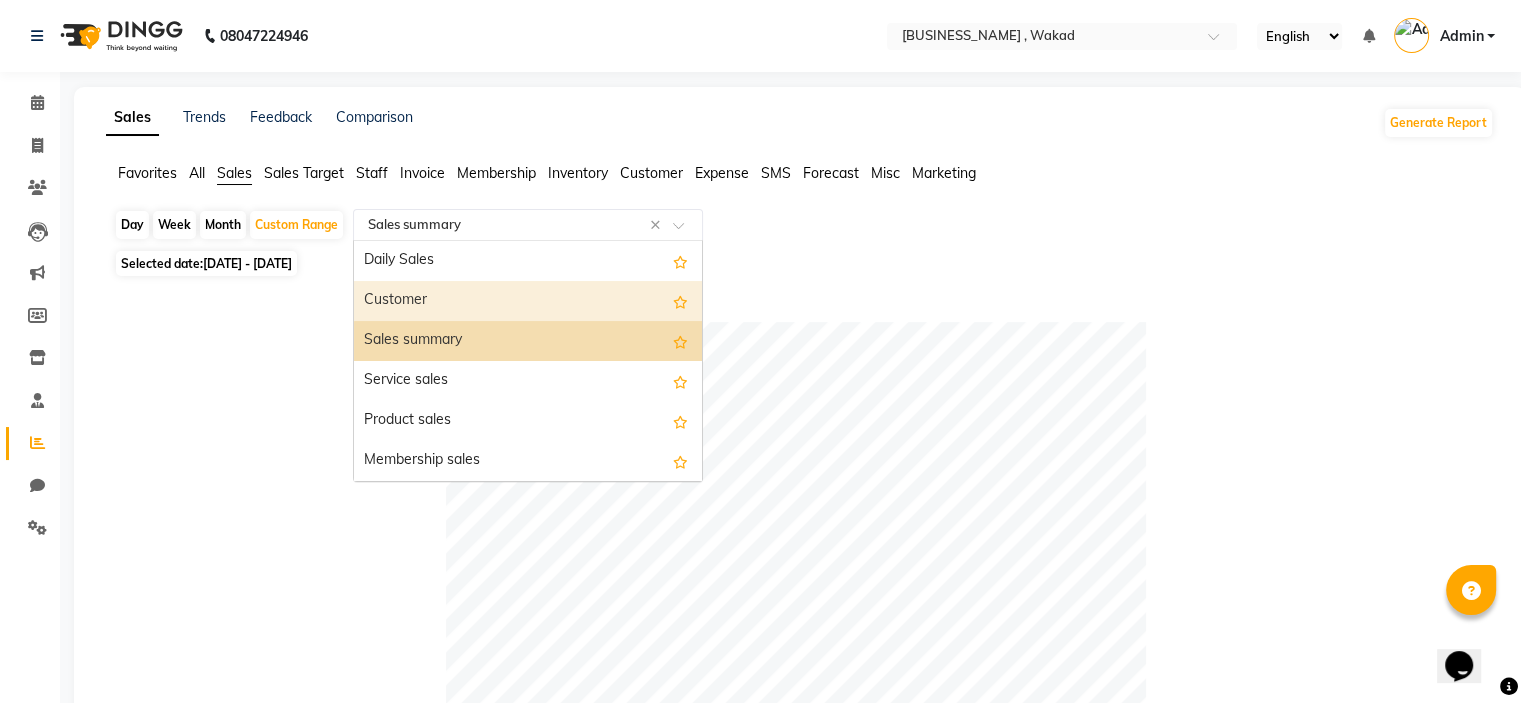click on "Customer" at bounding box center [528, 301] 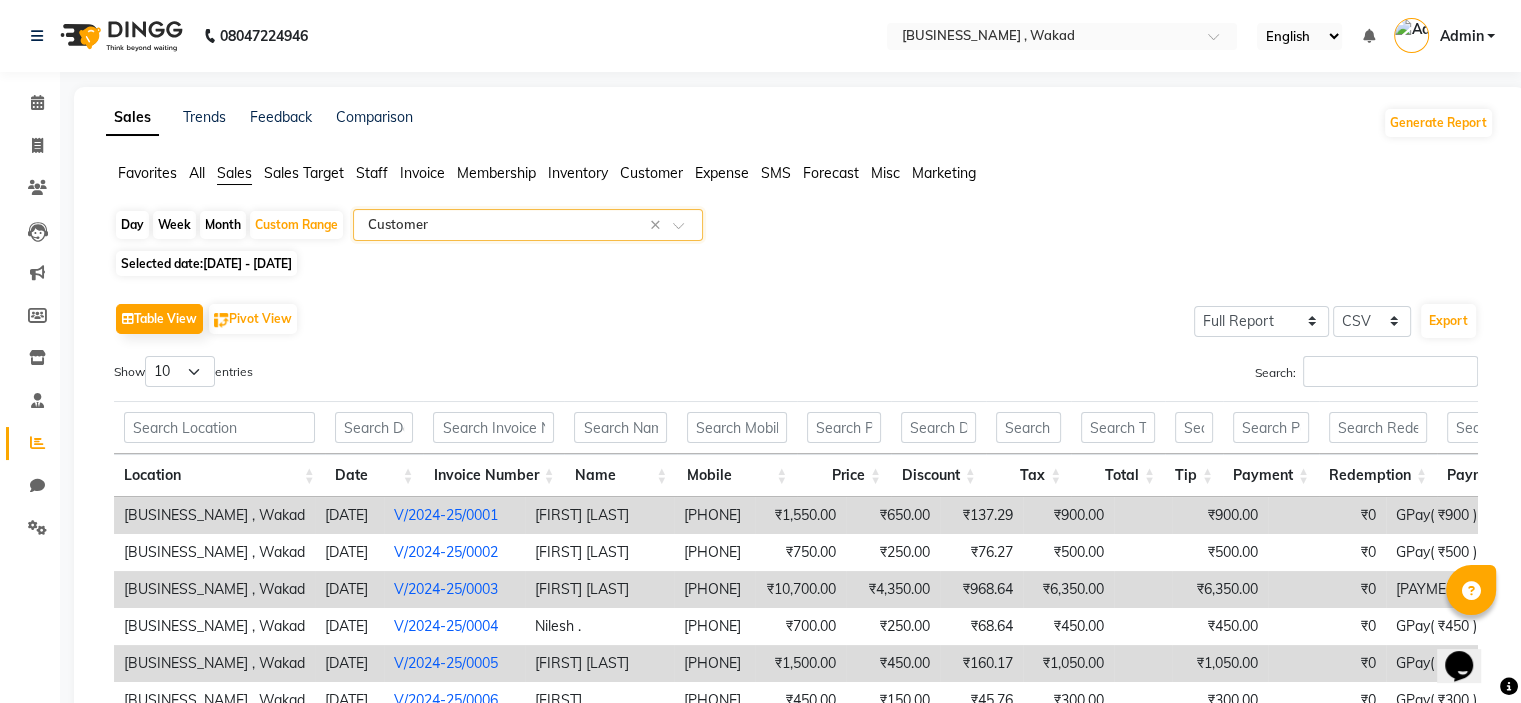 click on "Select Report Type × Customer ×" 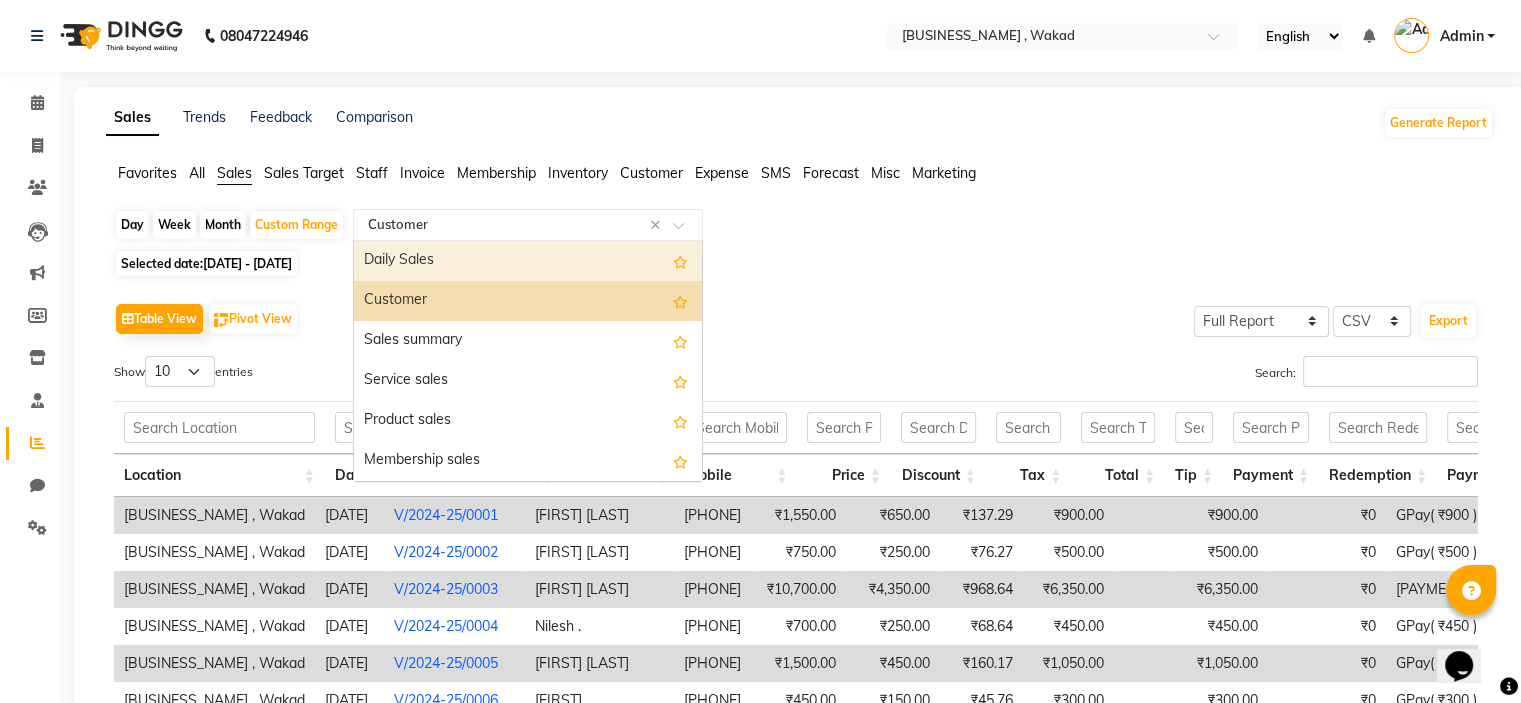 click on "Daily Sales" at bounding box center [528, 261] 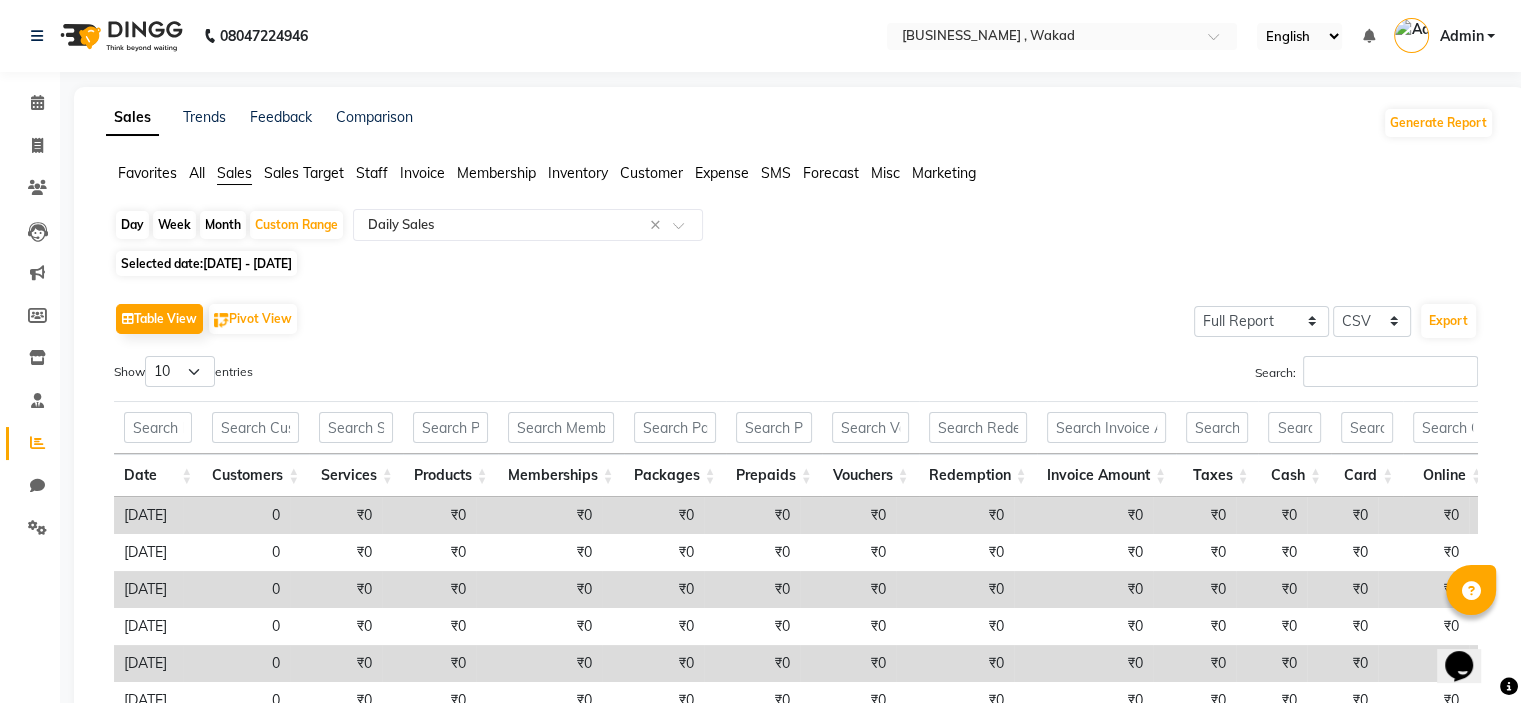 click on "Staff" 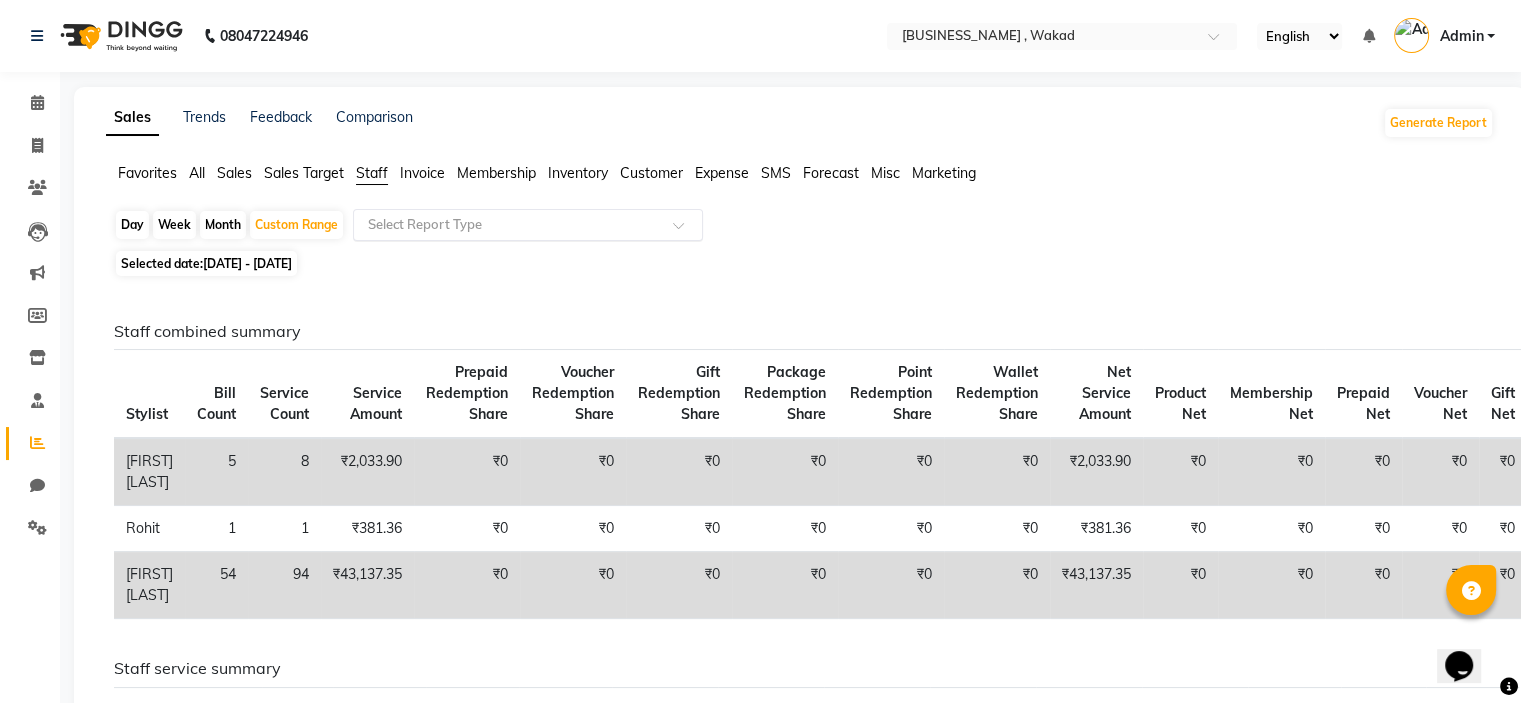 click 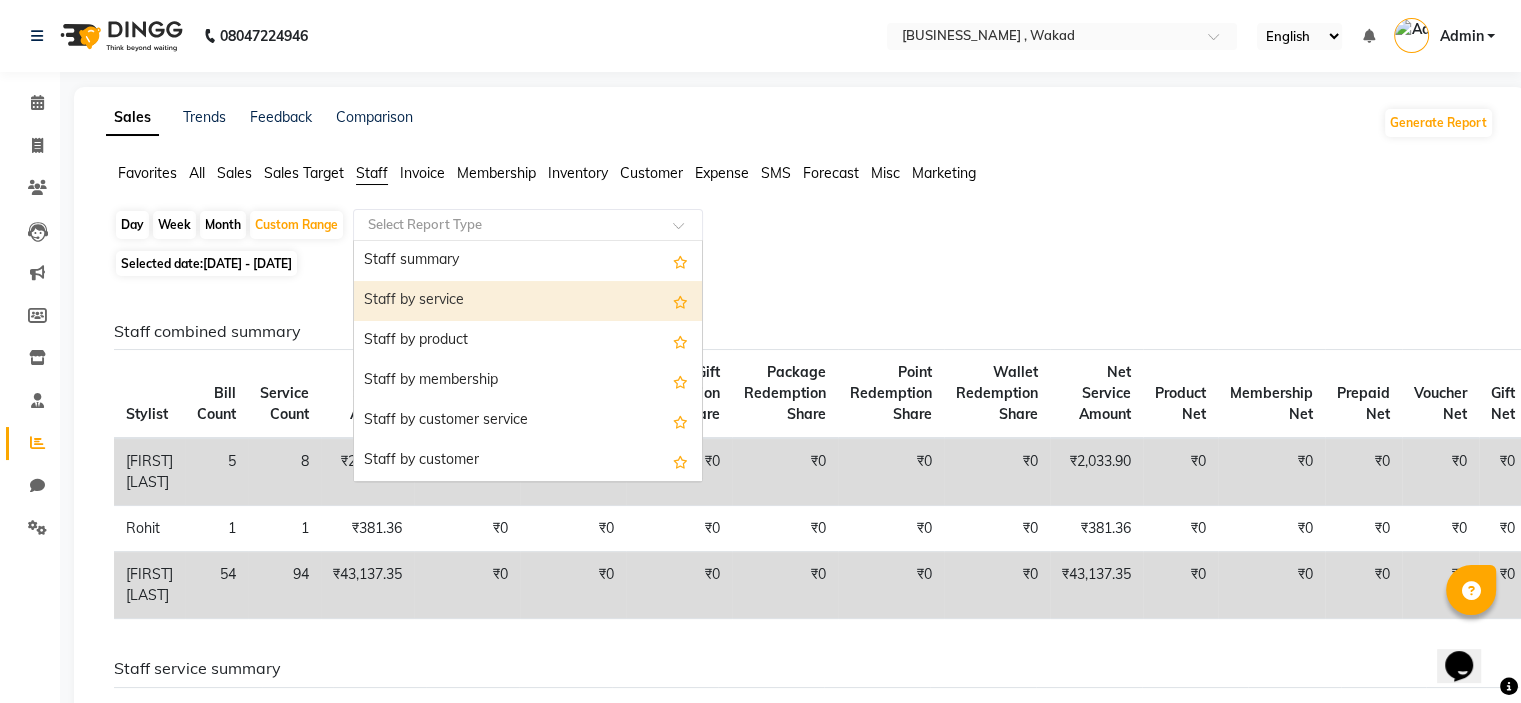 click on "Staff by service" at bounding box center [528, 301] 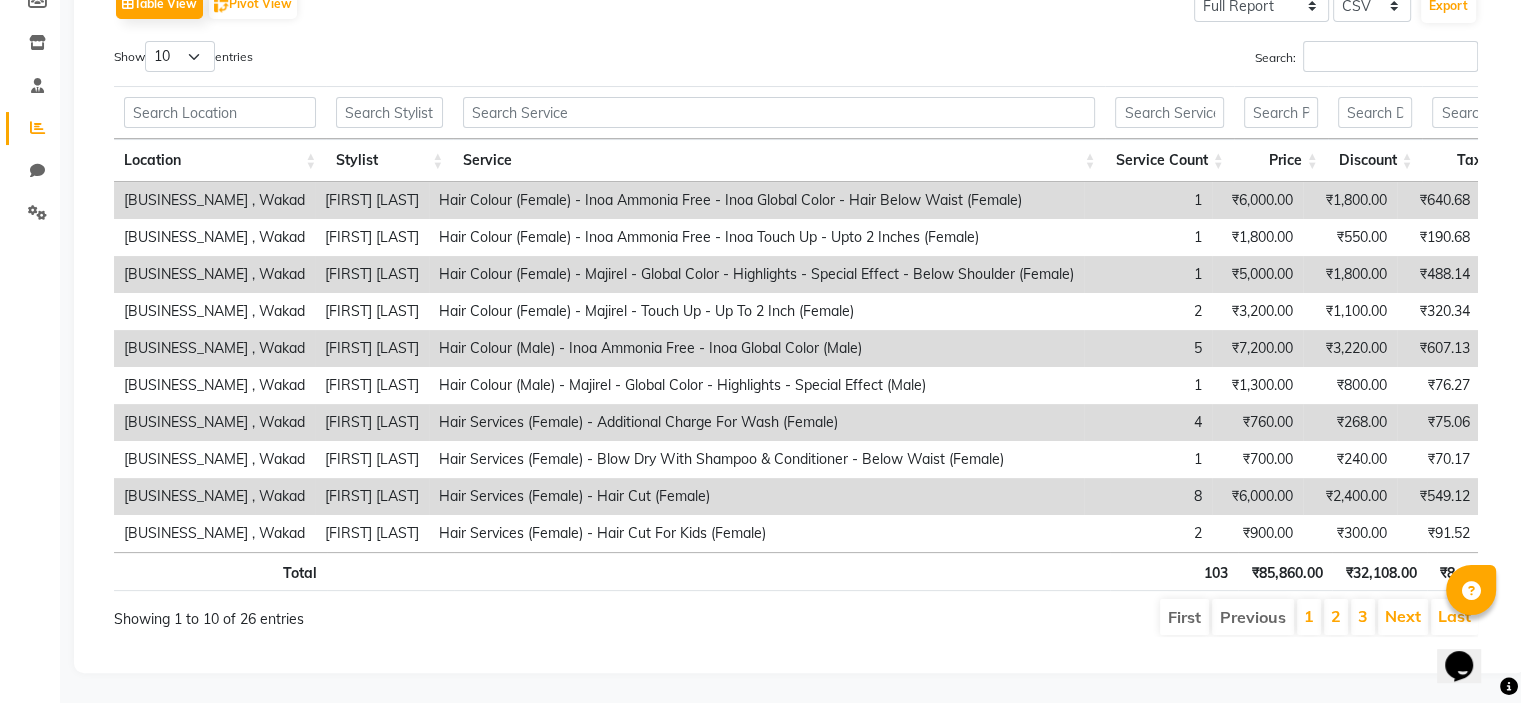 scroll, scrollTop: 0, scrollLeft: 0, axis: both 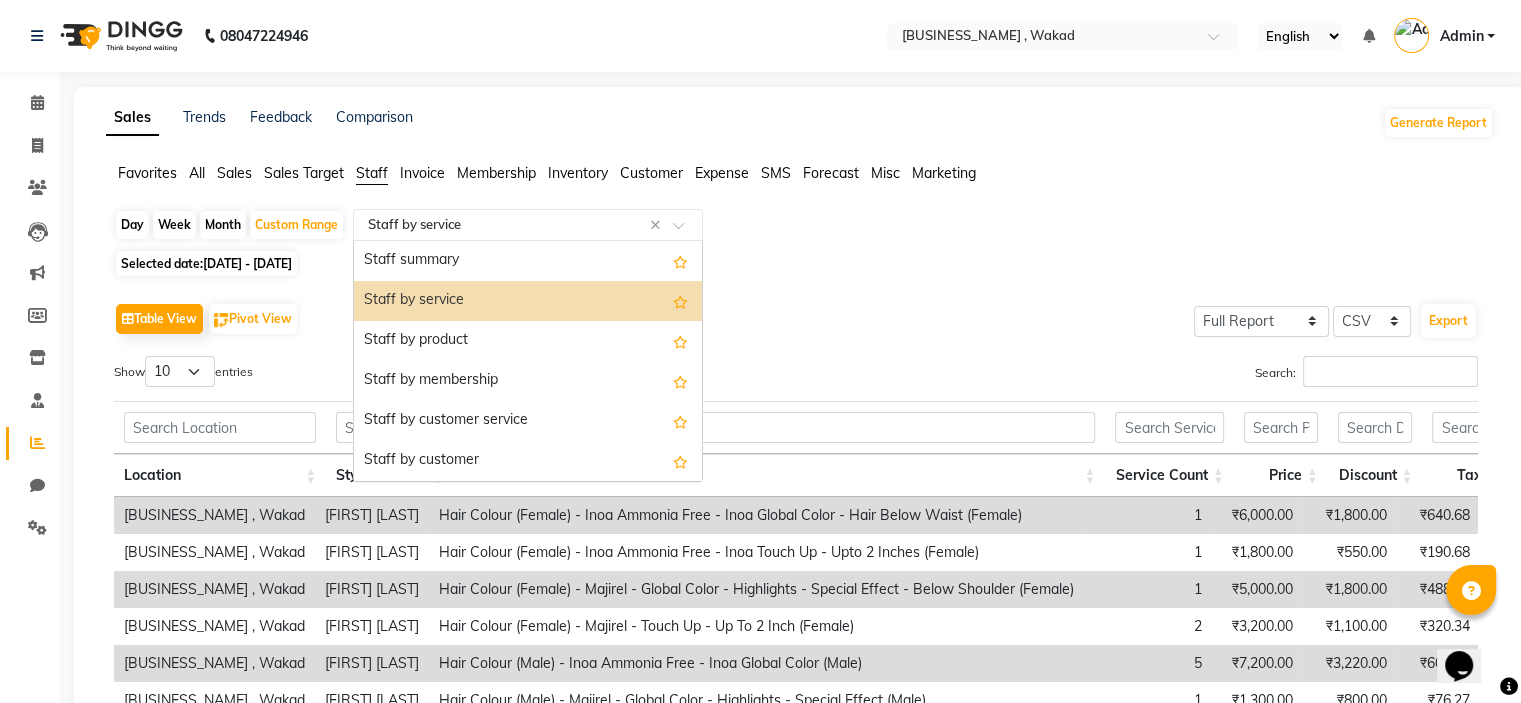 click 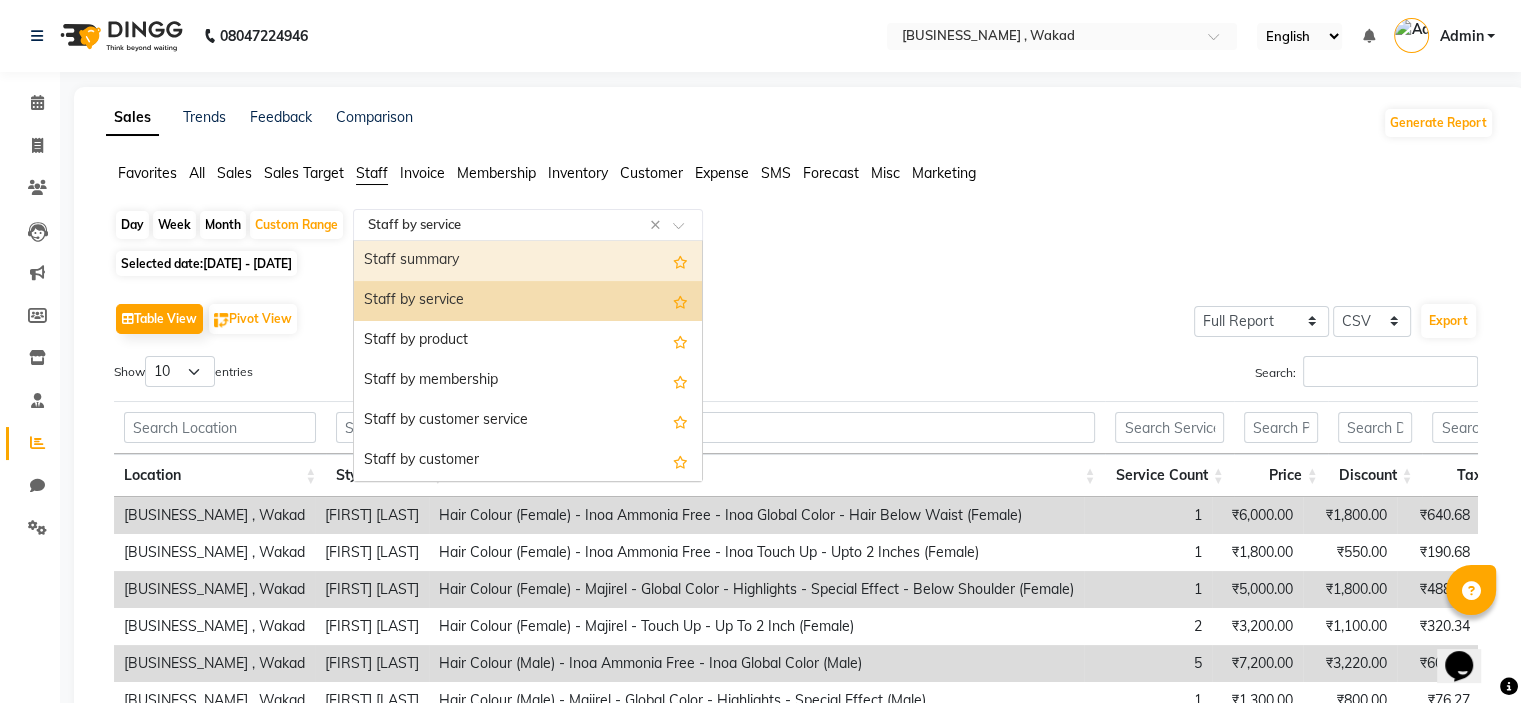 click on "Staff summary" at bounding box center [528, 261] 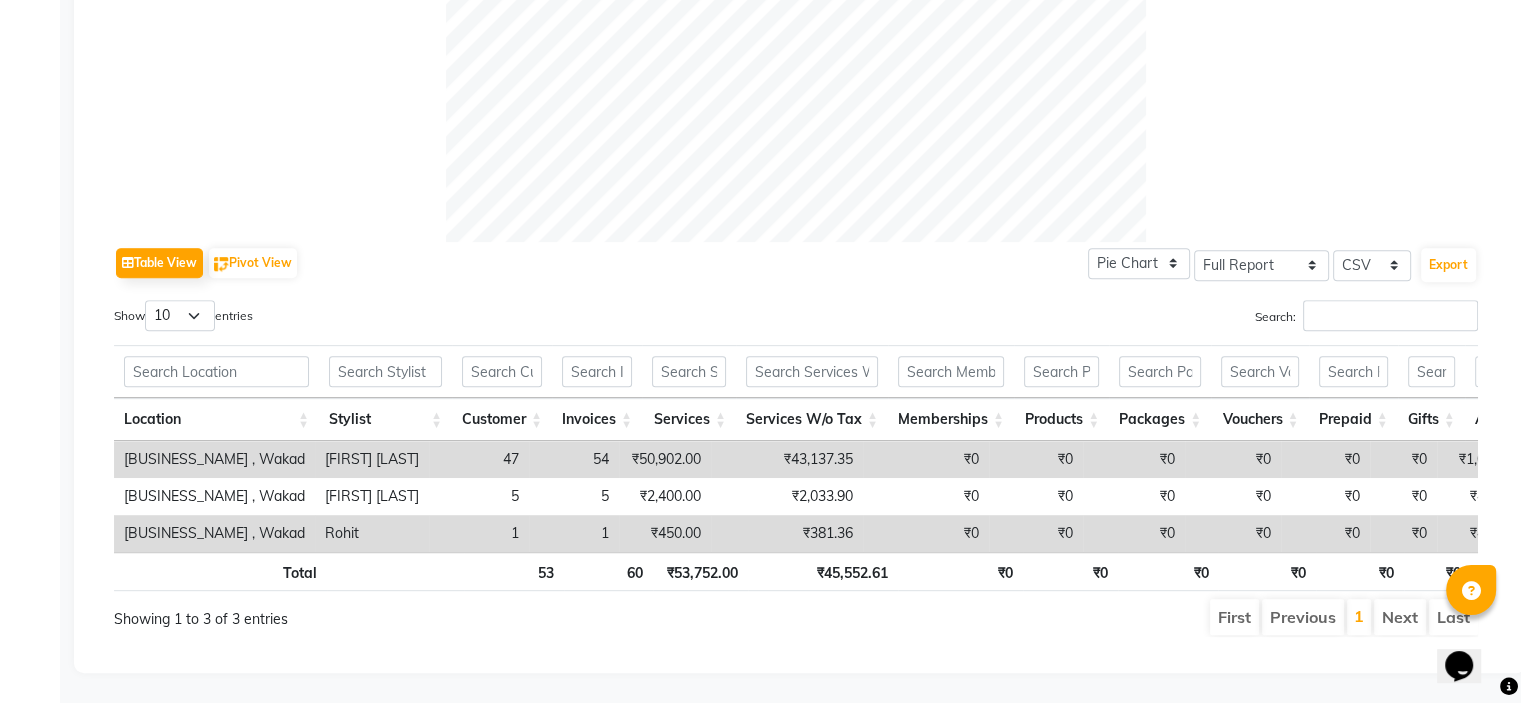 scroll, scrollTop: 0, scrollLeft: 0, axis: both 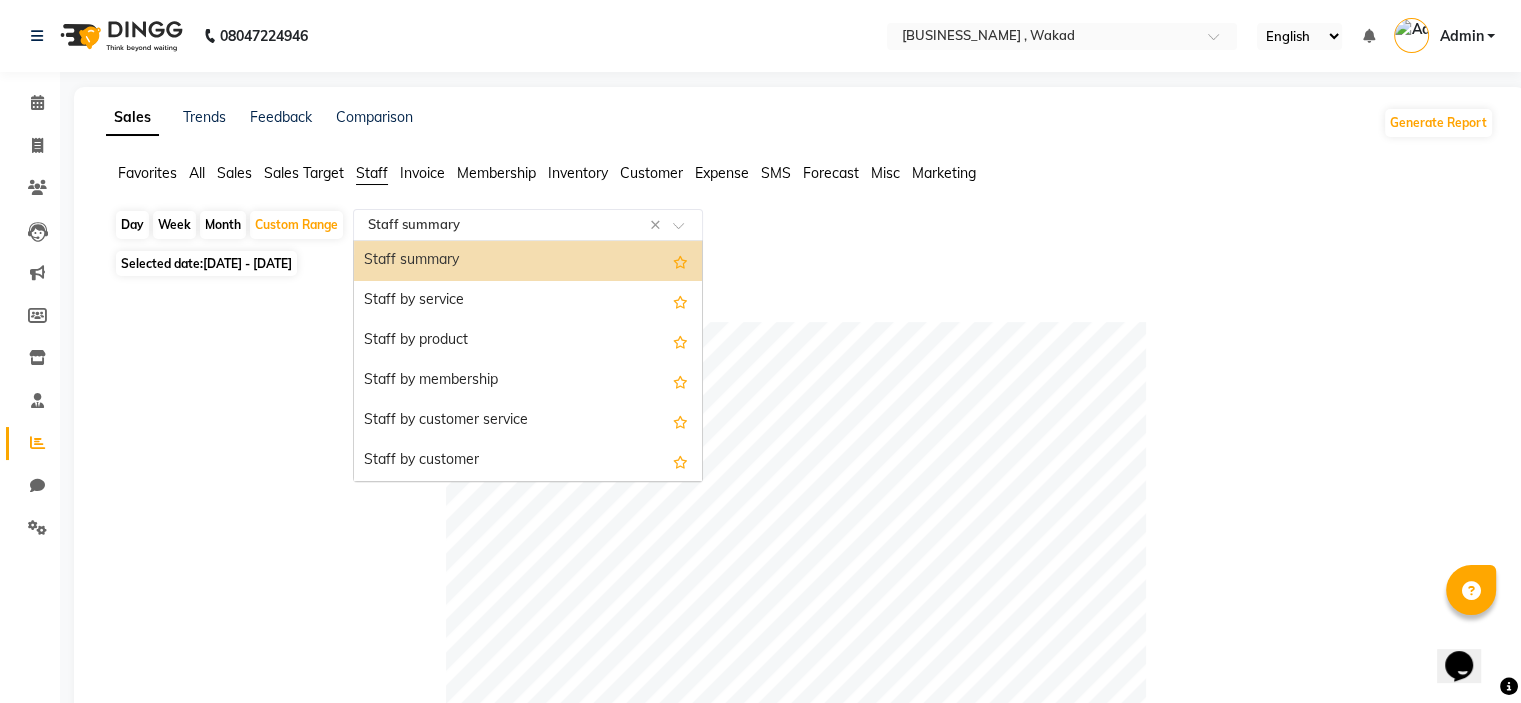 click on "Select Report Type × Staff summary ×" 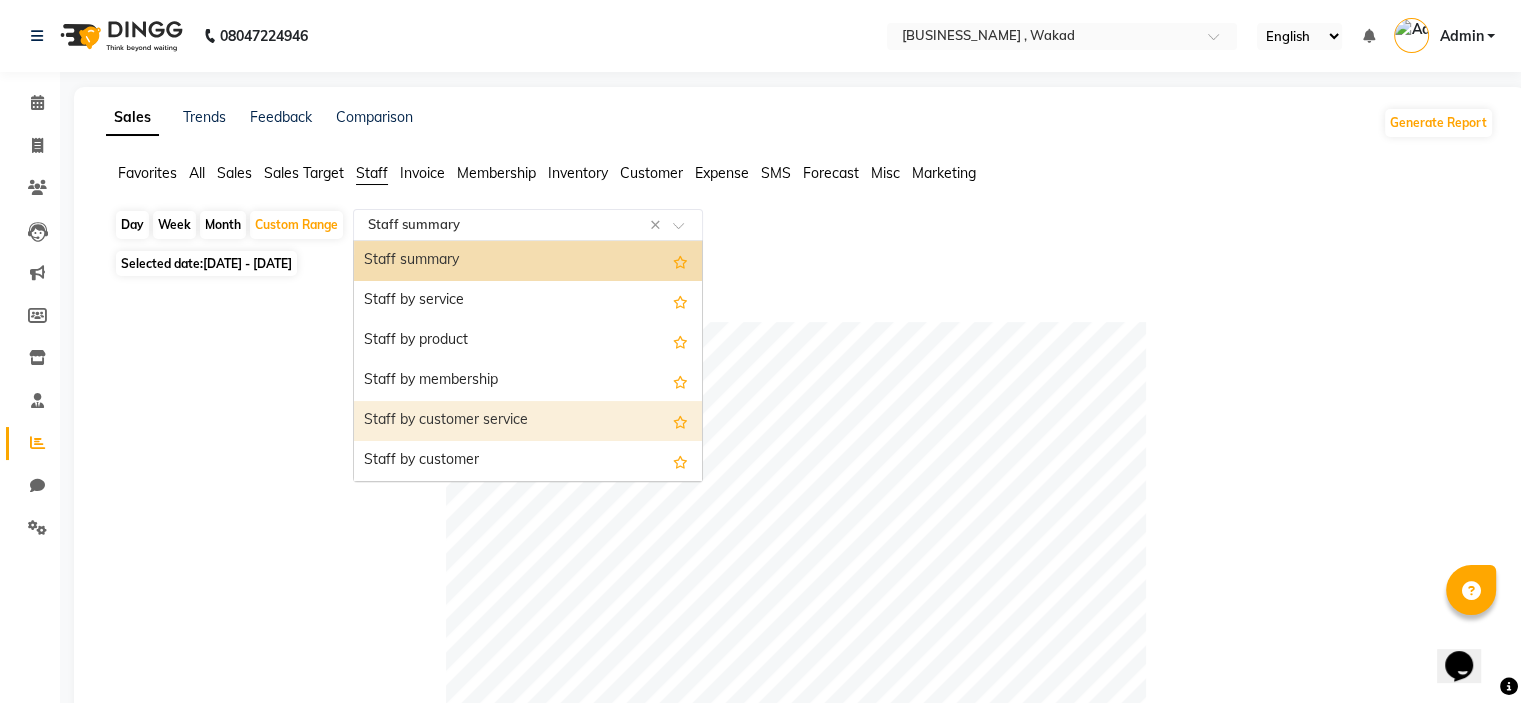 click on "Staff by customer service" at bounding box center [528, 421] 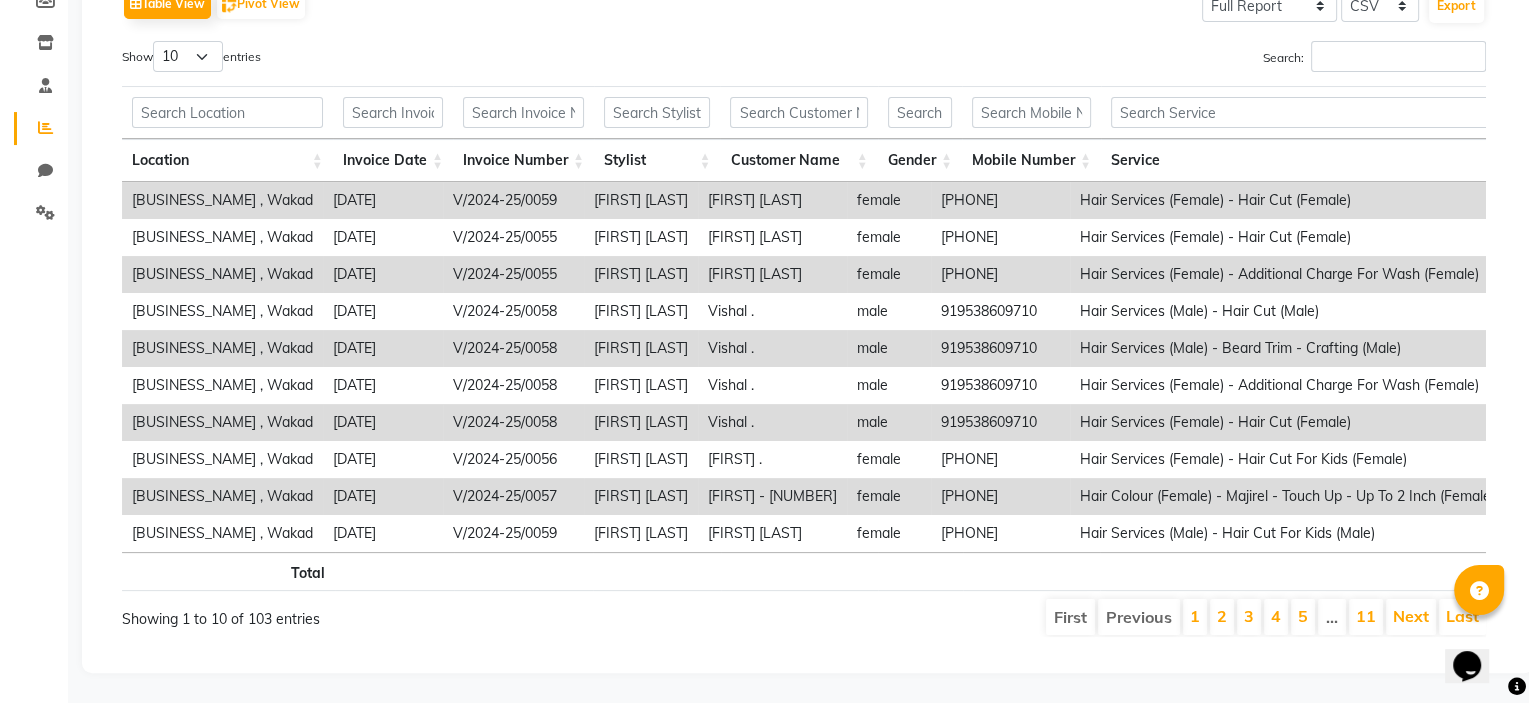 scroll, scrollTop: 0, scrollLeft: 0, axis: both 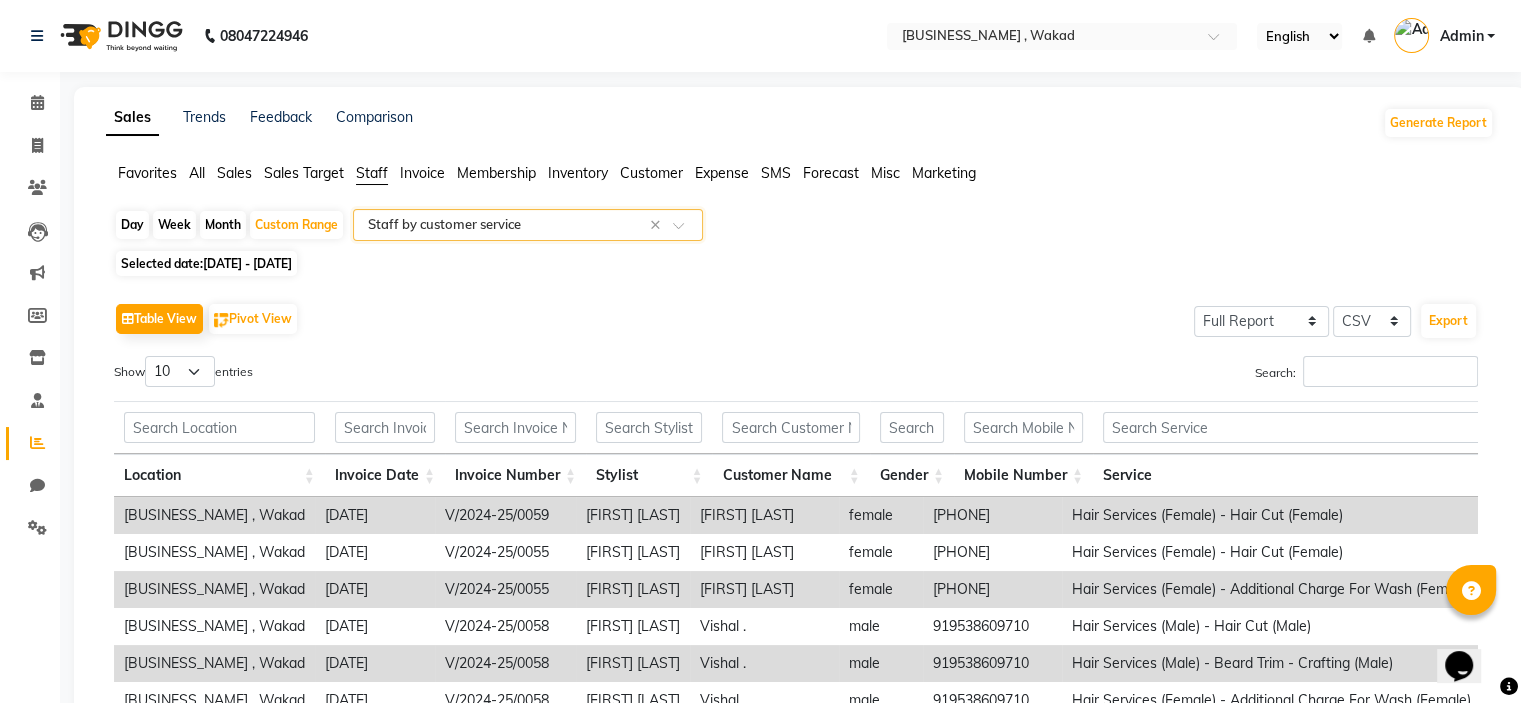 click on "Admin" at bounding box center [1461, 36] 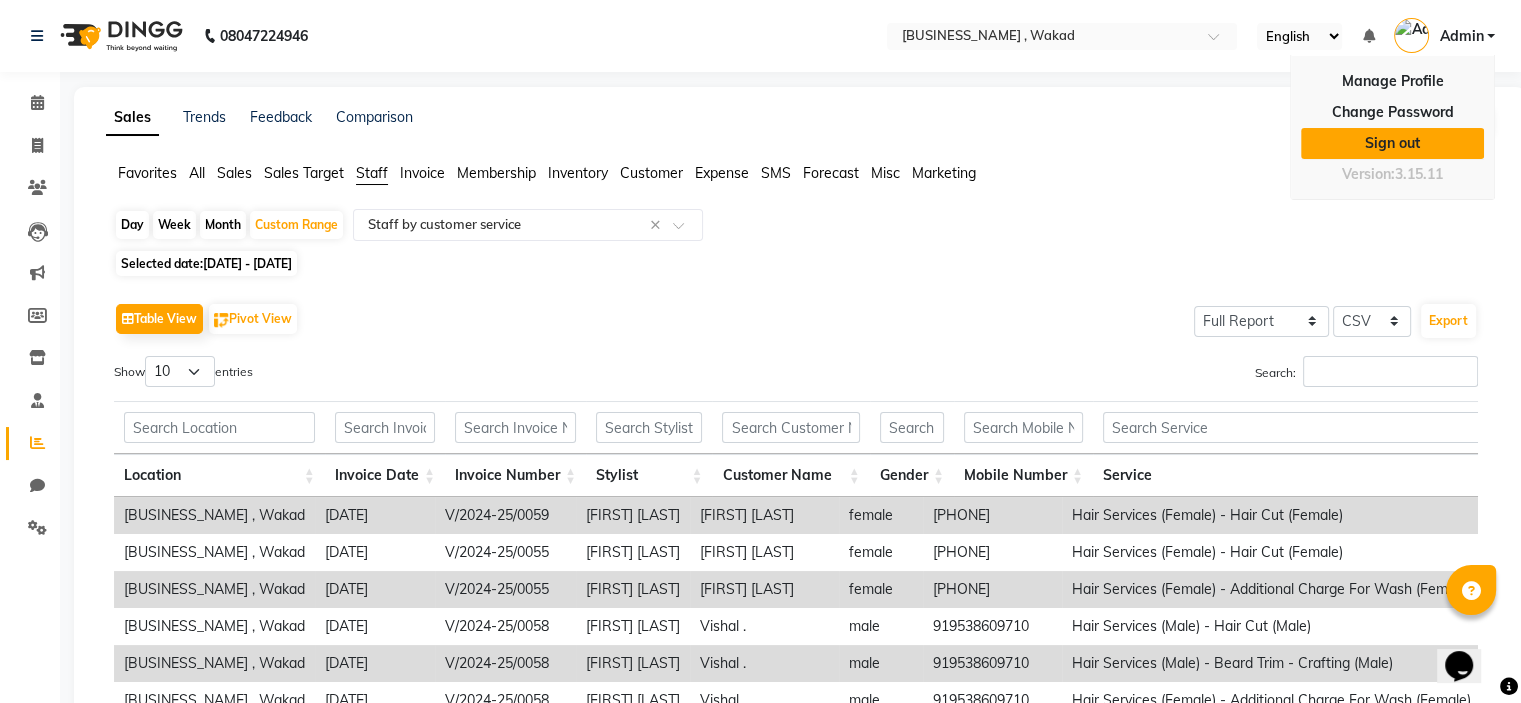 click on "Sign out" at bounding box center [1392, 143] 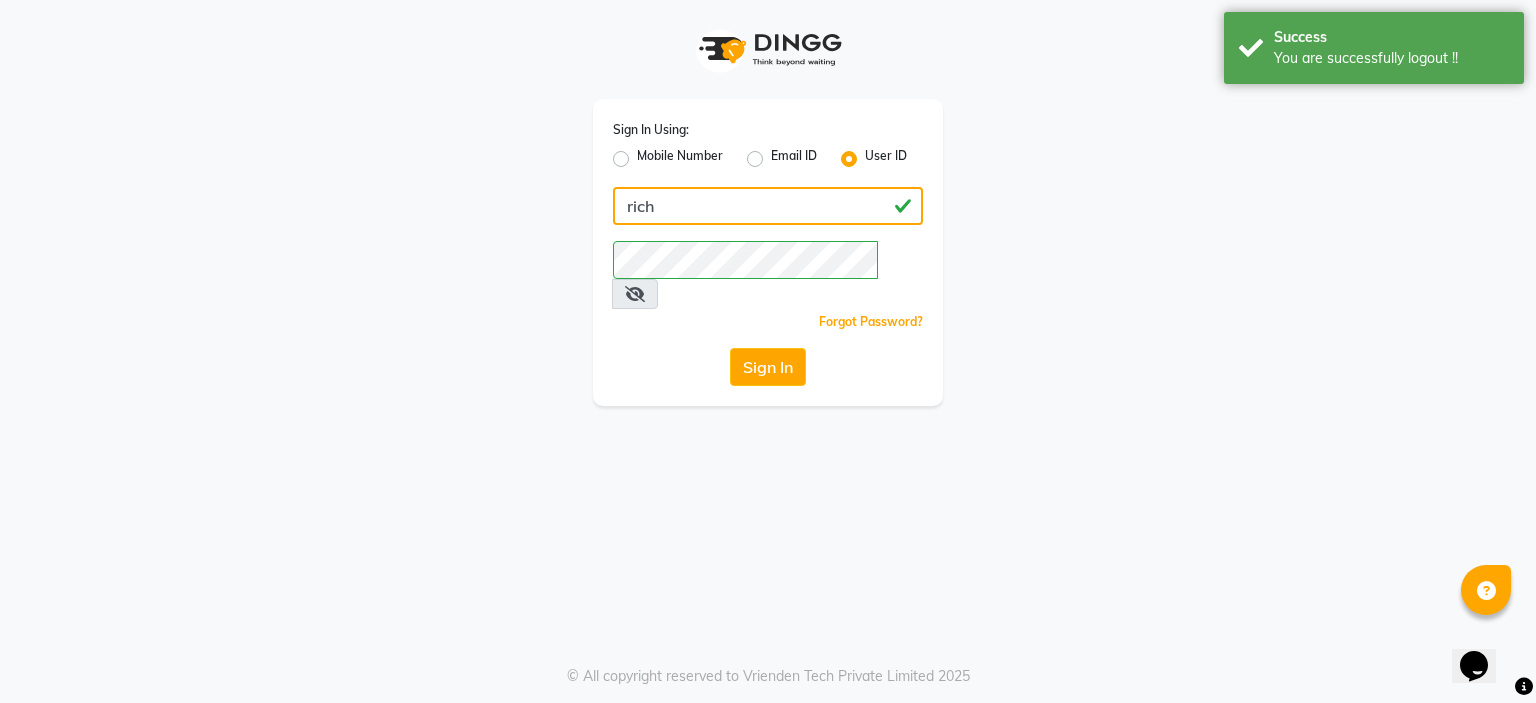 click on "rich" 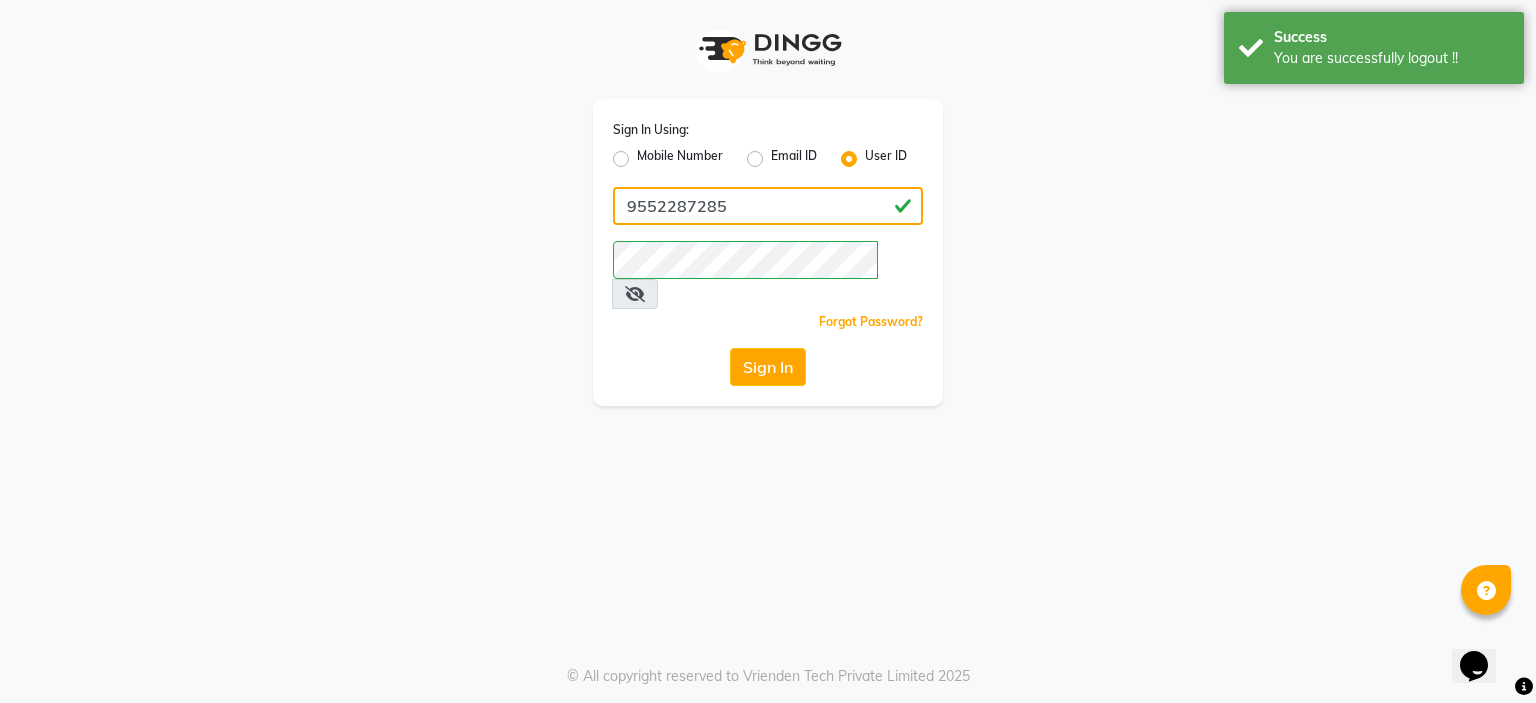 type on "9552287285" 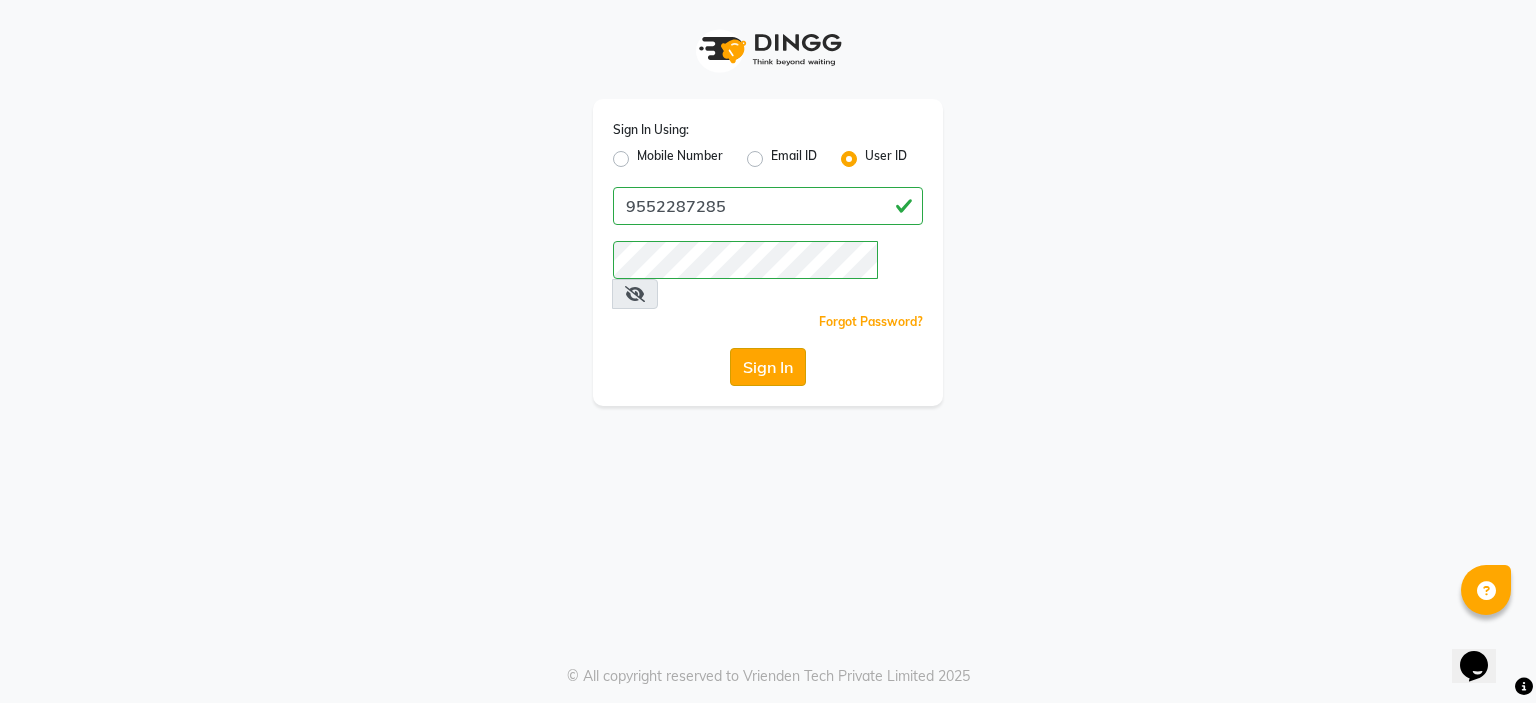 click on "Sign In" 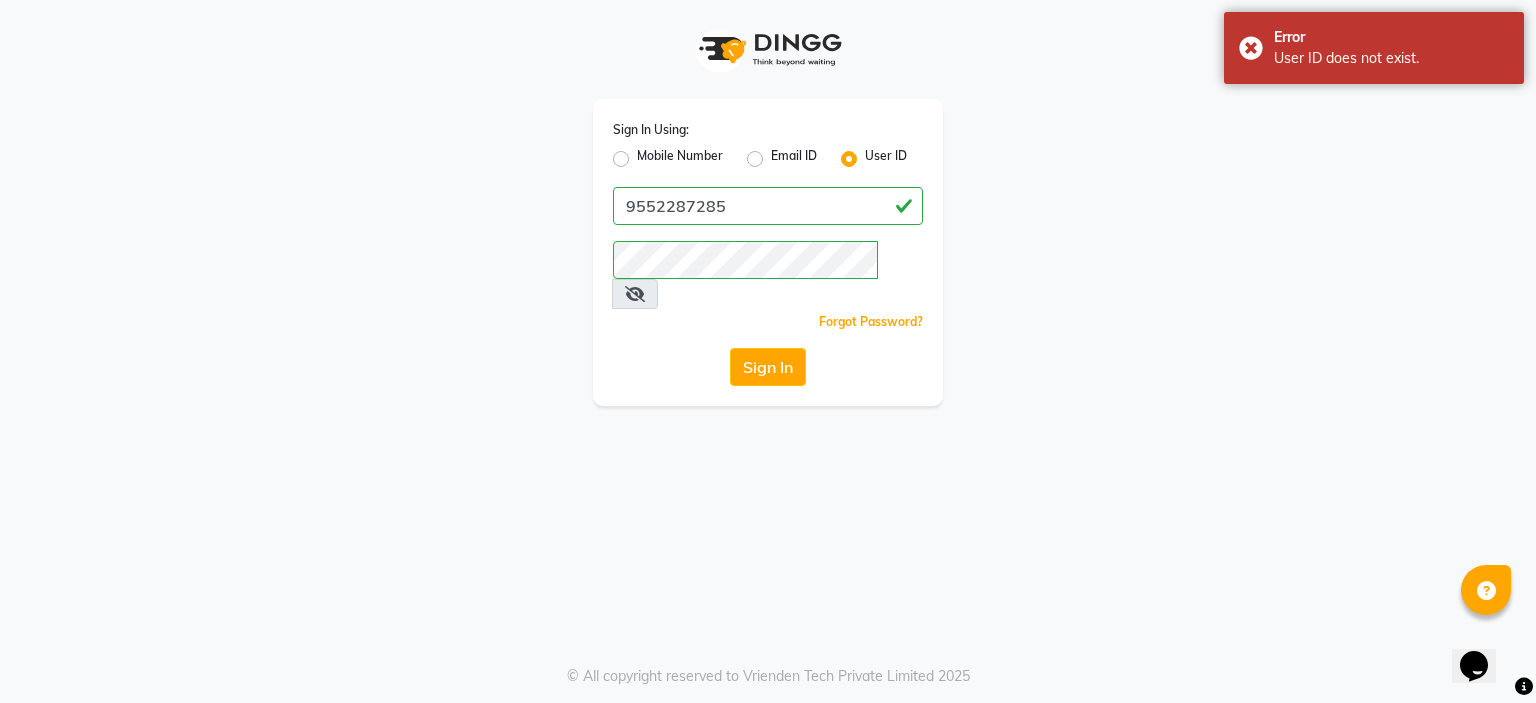 click at bounding box center (635, 294) 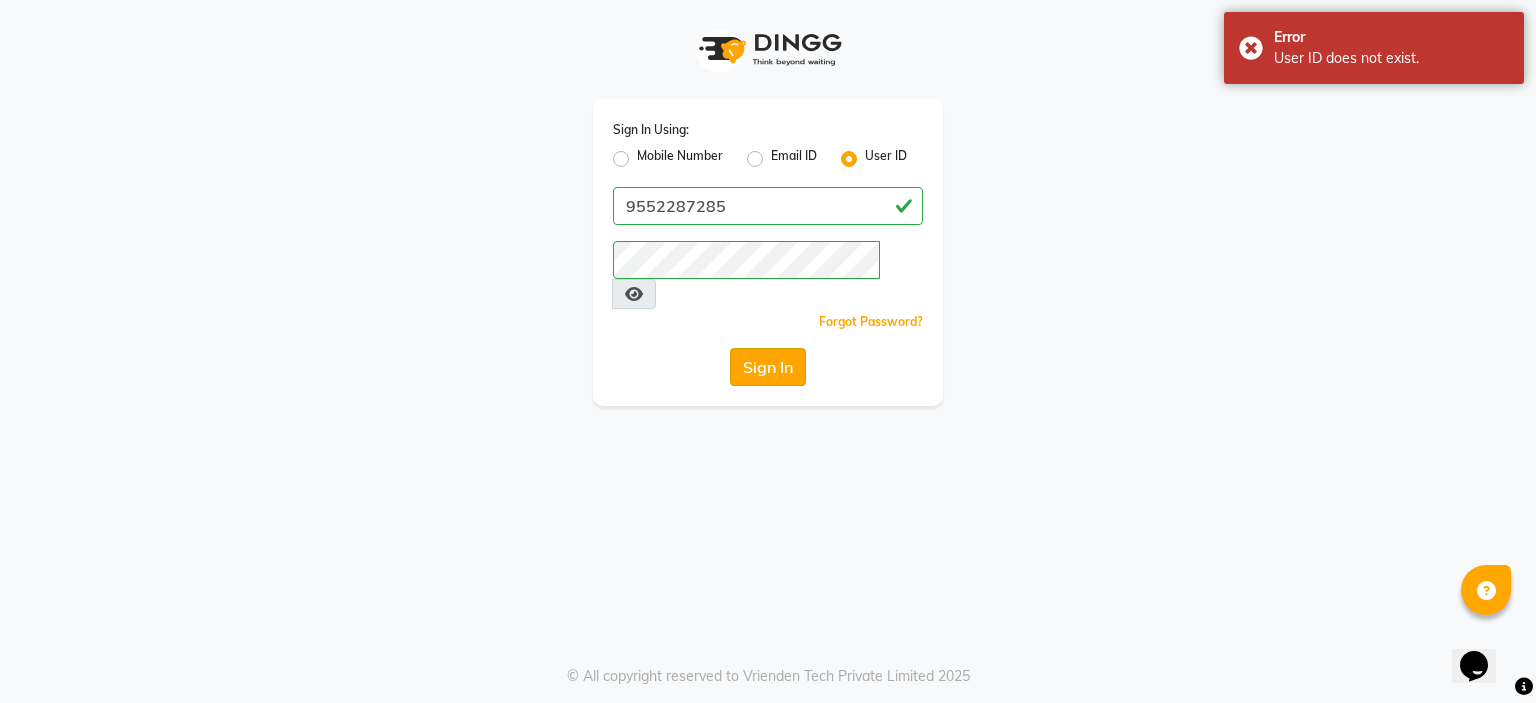 click on "Sign In" 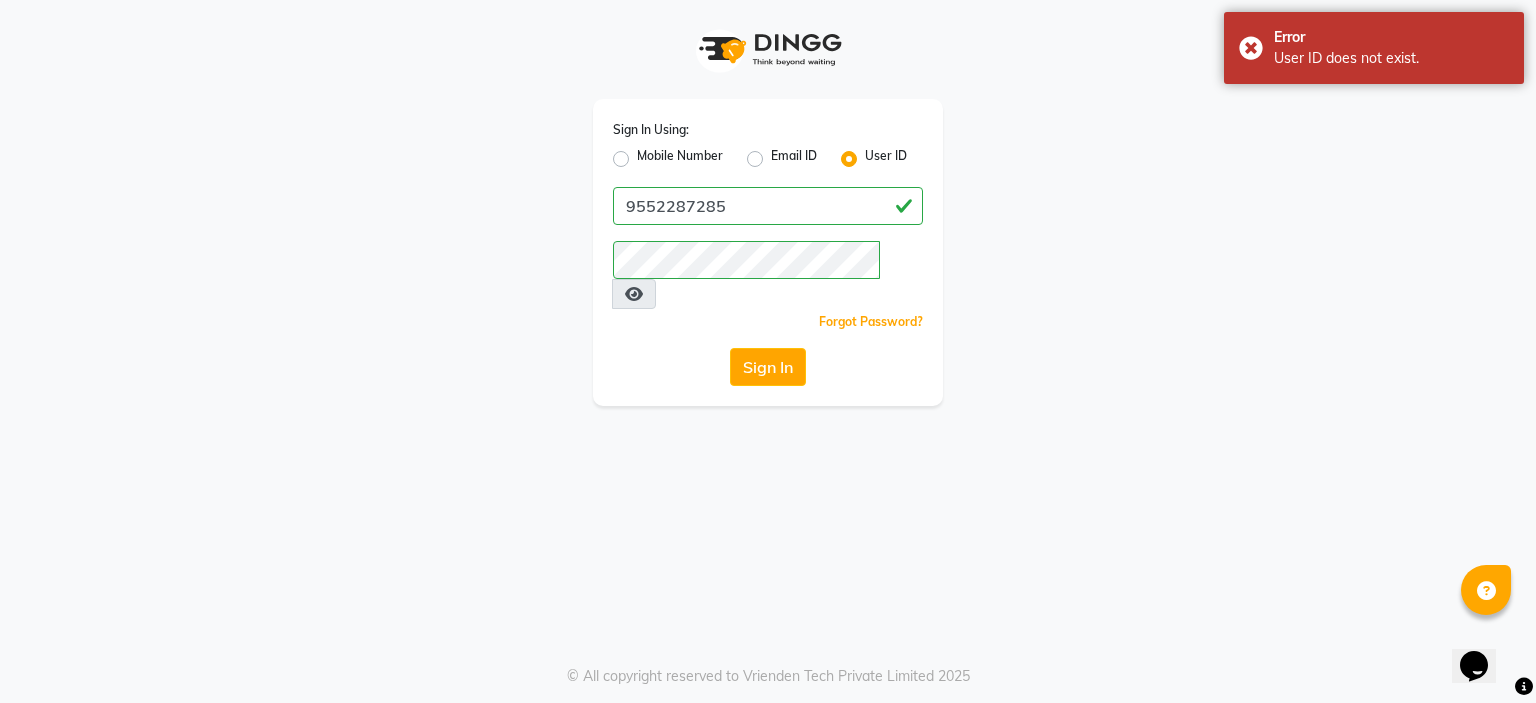 click on "Mobile Number" 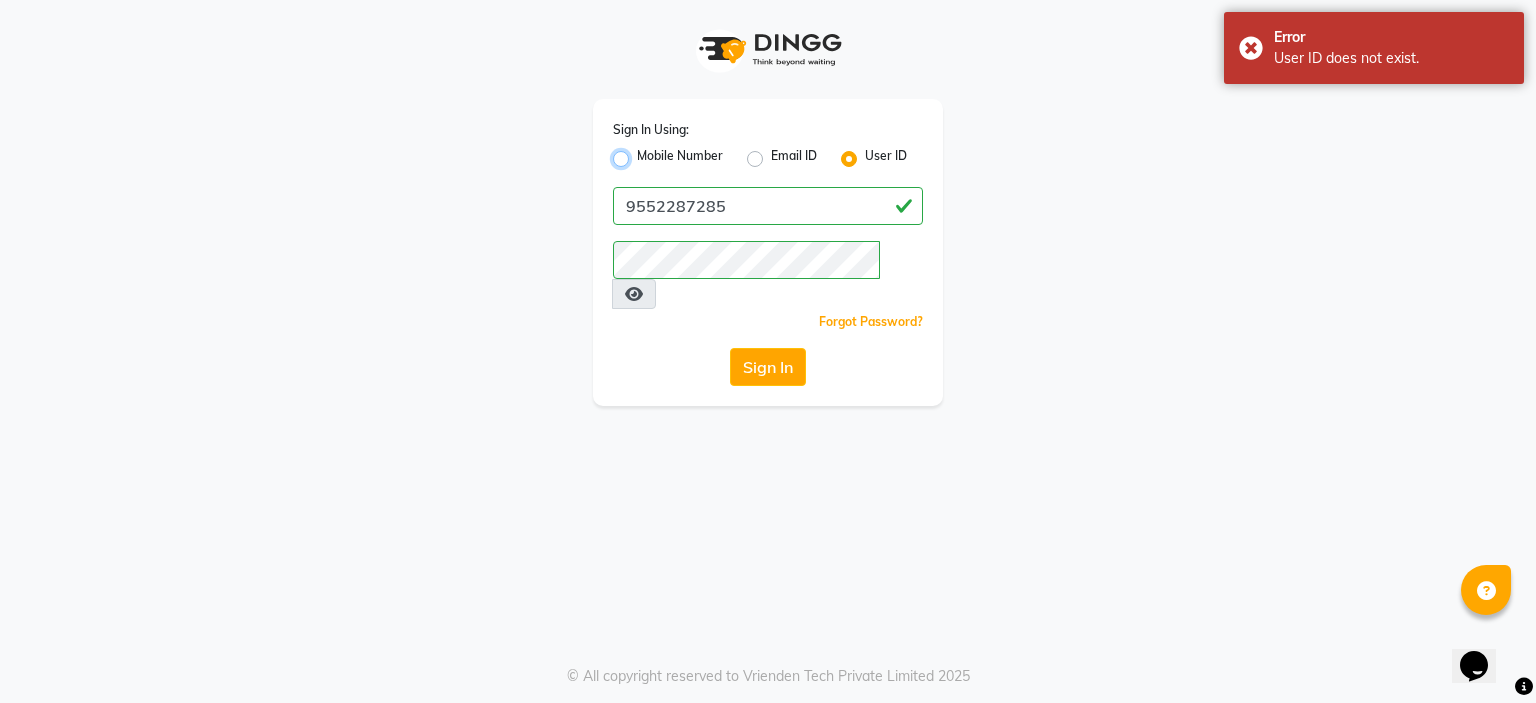 click on "Mobile Number" at bounding box center [643, 153] 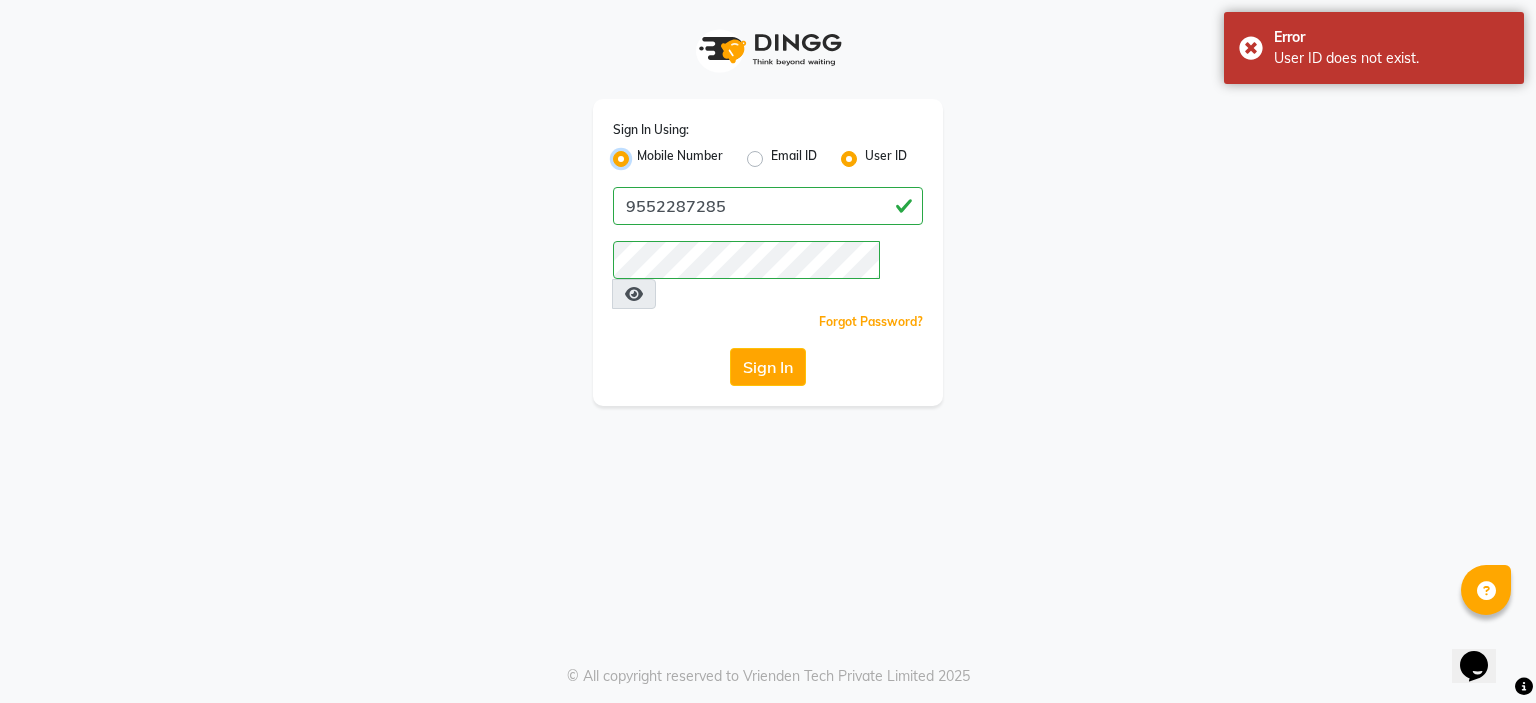 radio on "false" 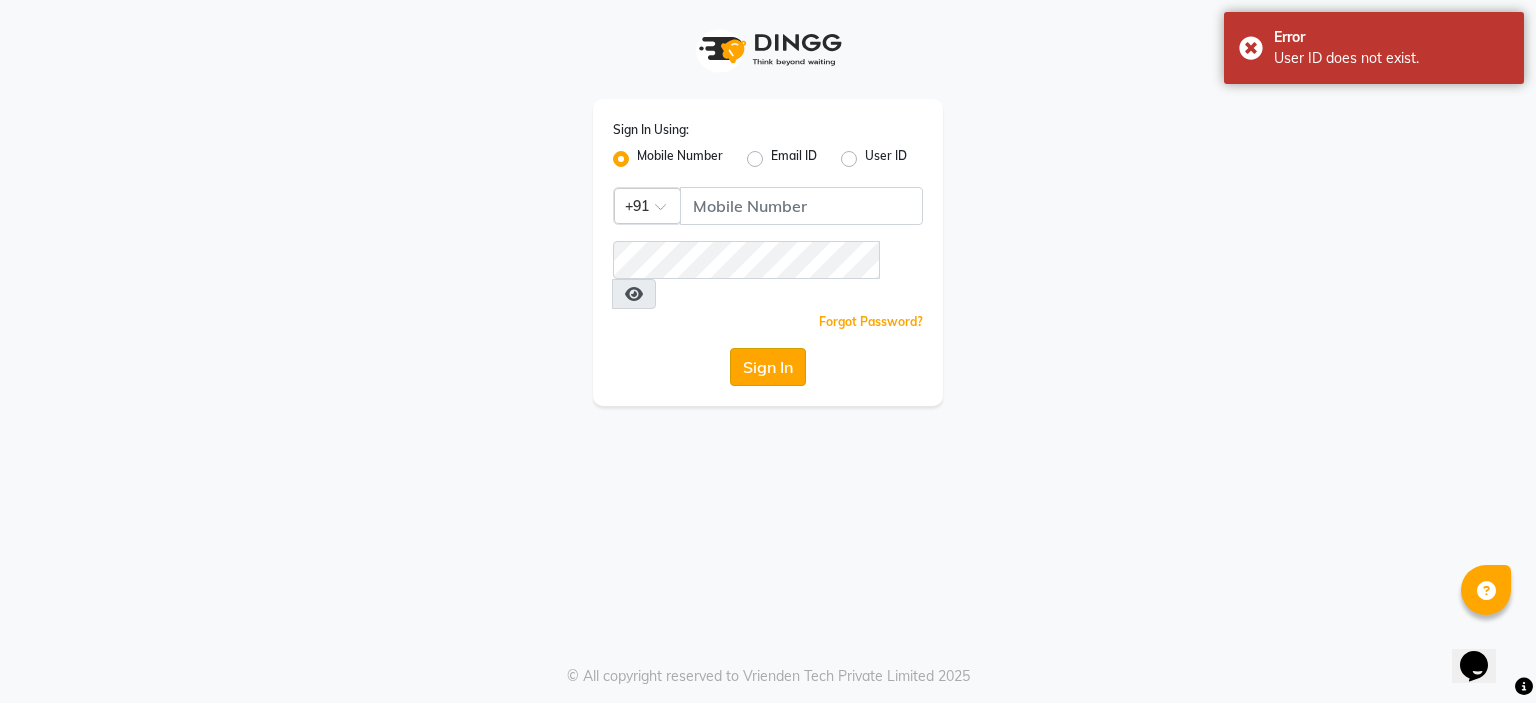 click on "Sign In" 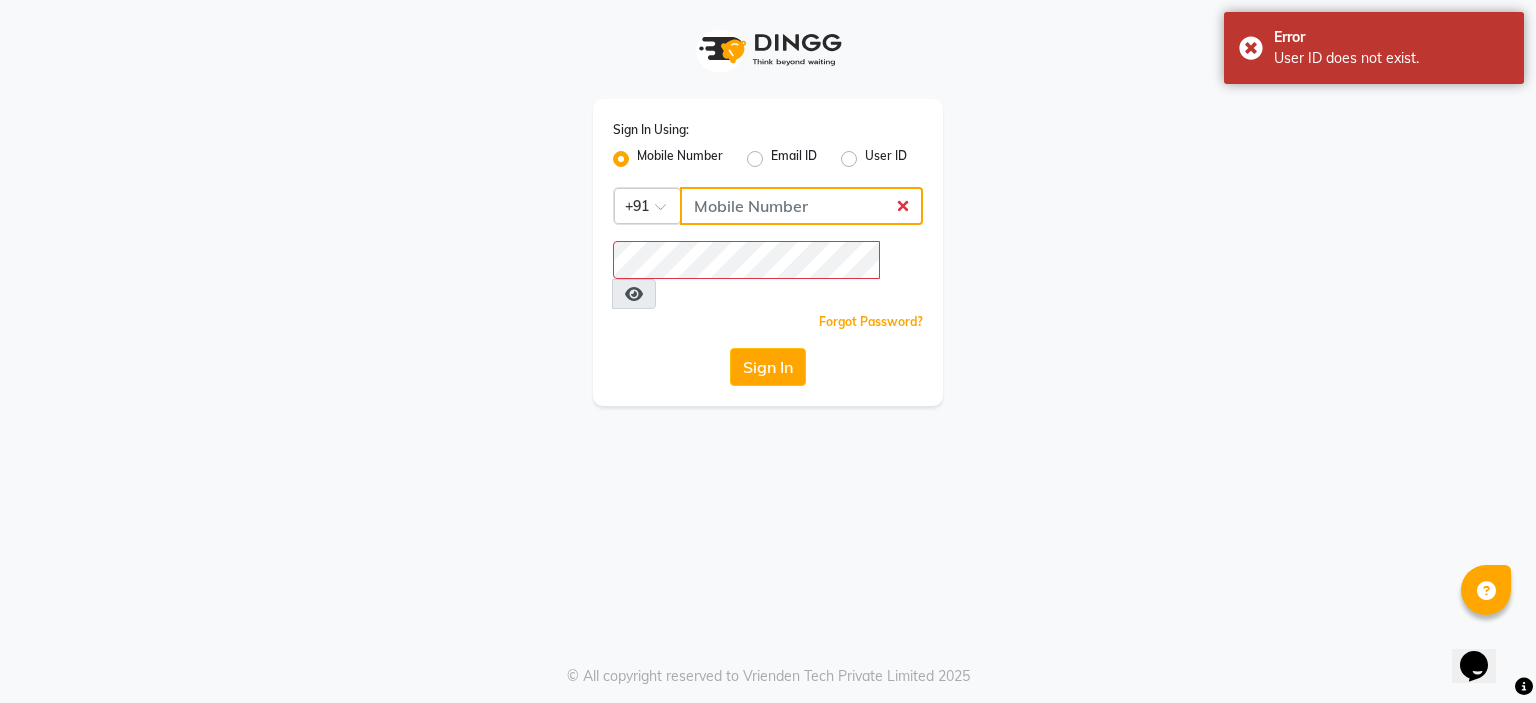 click 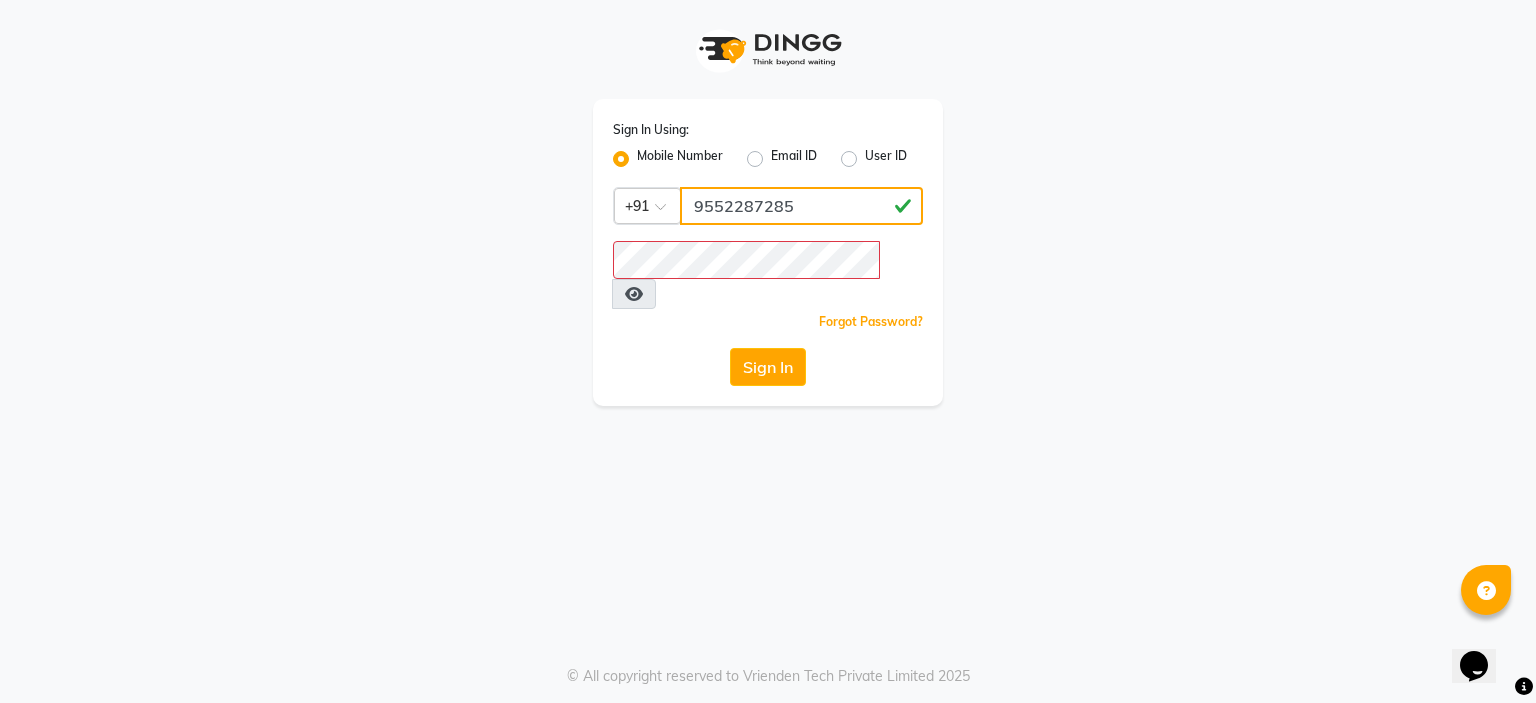 type on "9552287285" 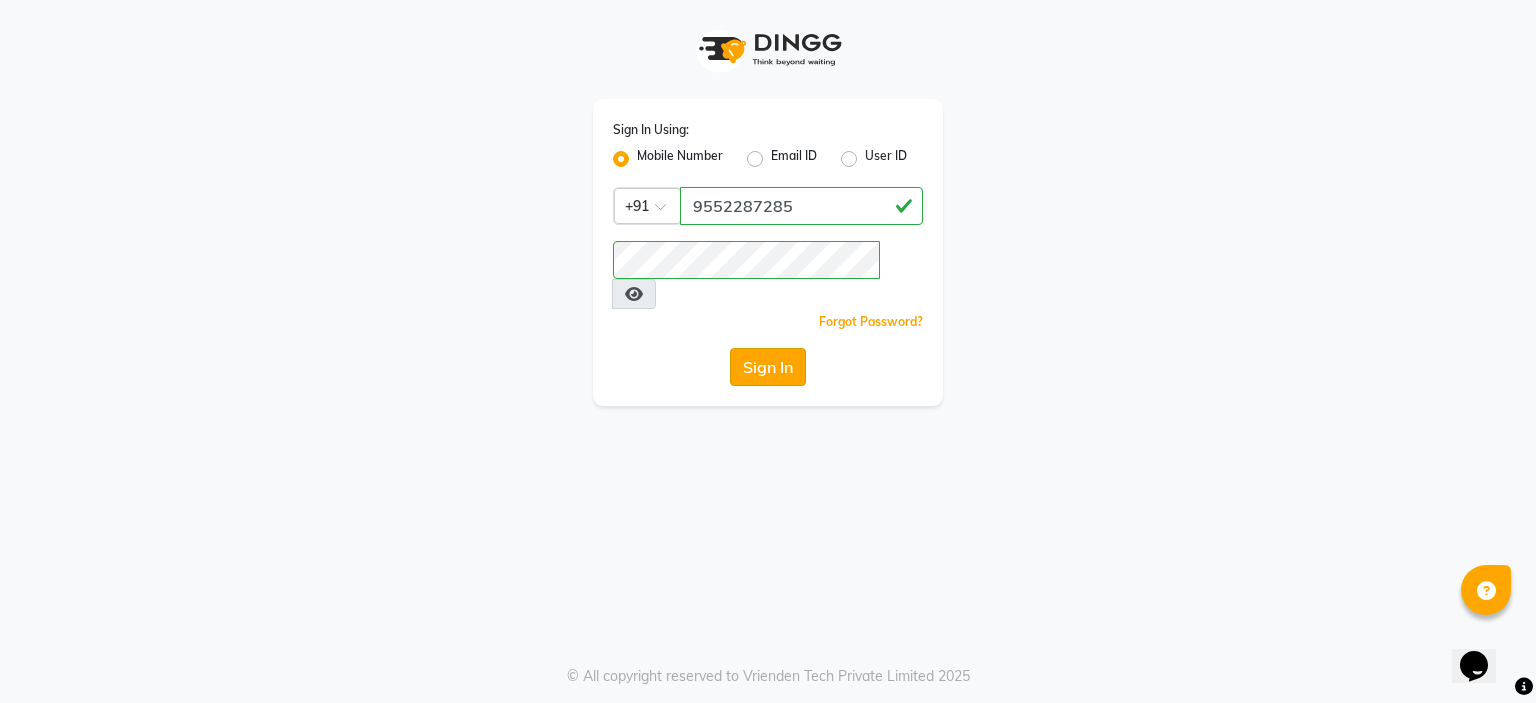 click on "Sign In" 